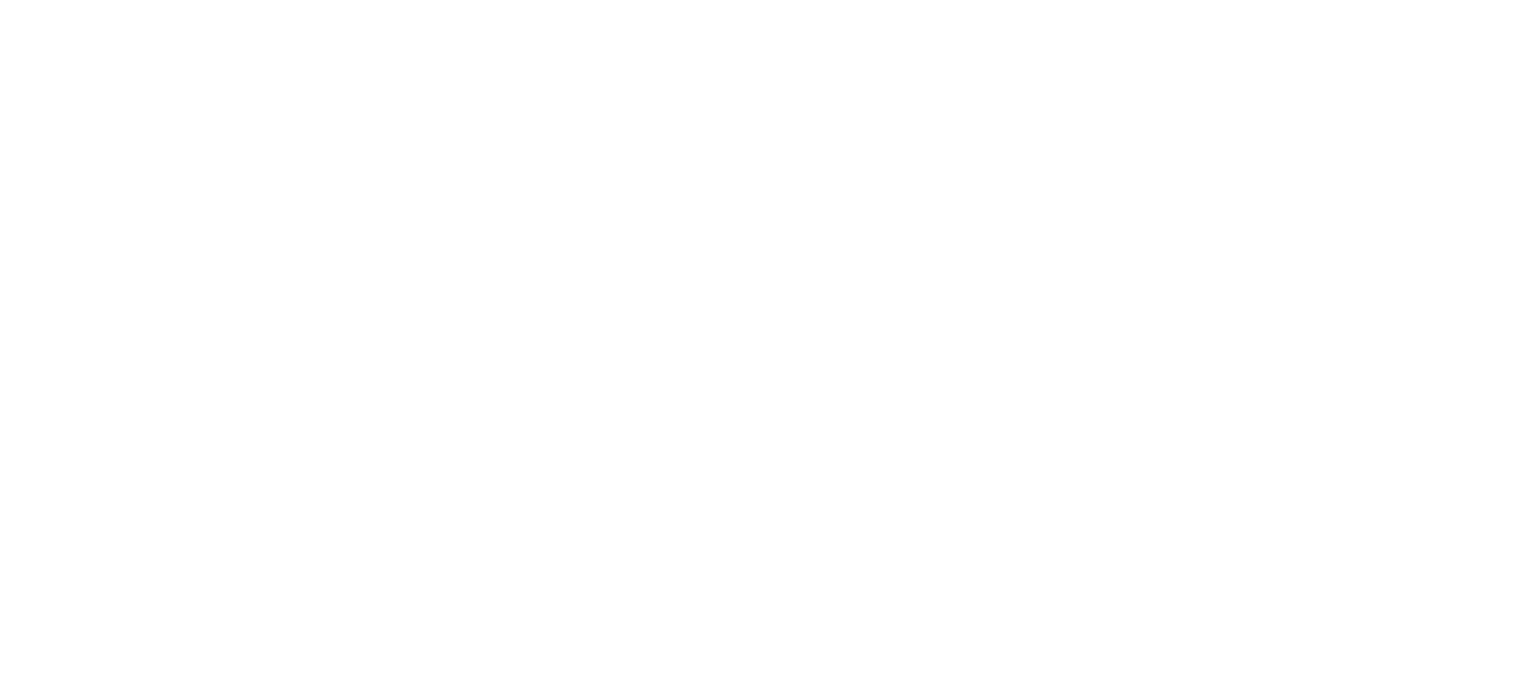 scroll, scrollTop: 0, scrollLeft: 0, axis: both 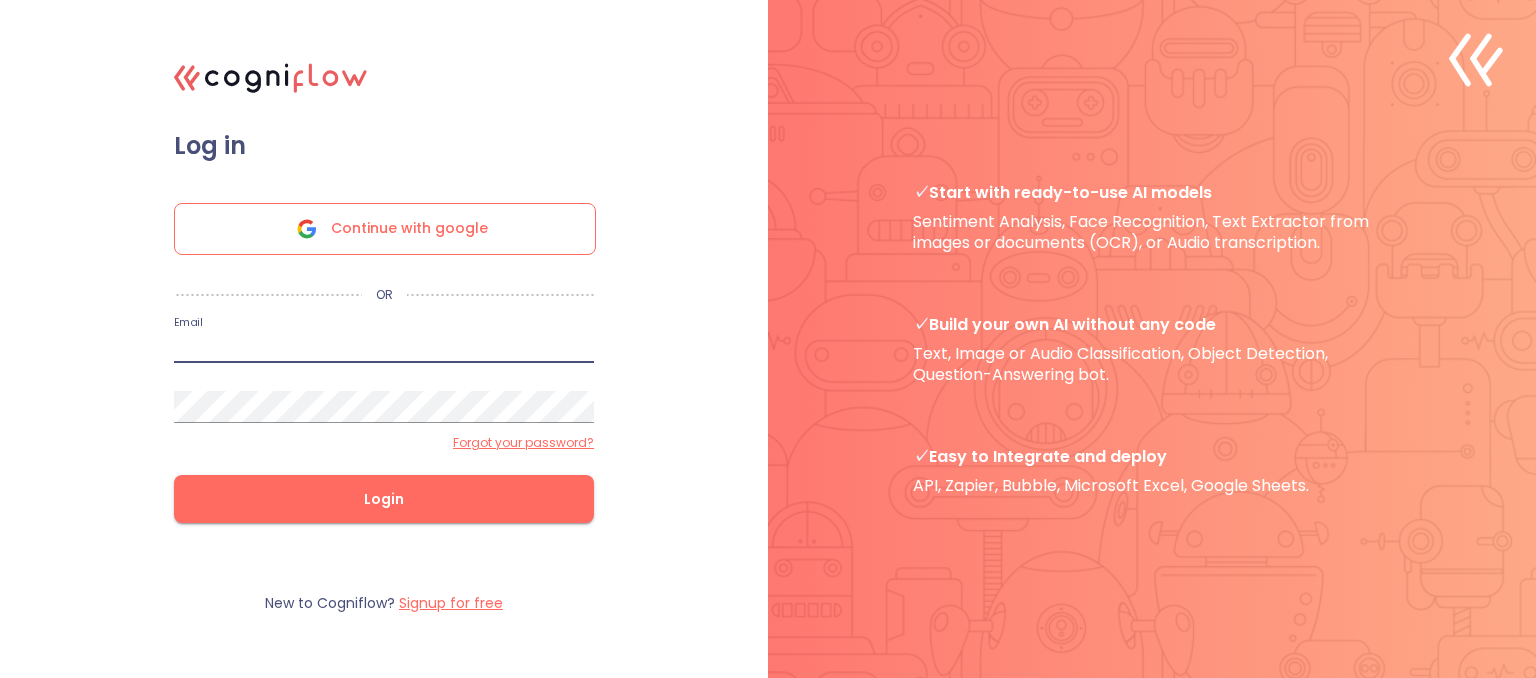 click at bounding box center [384, 347] 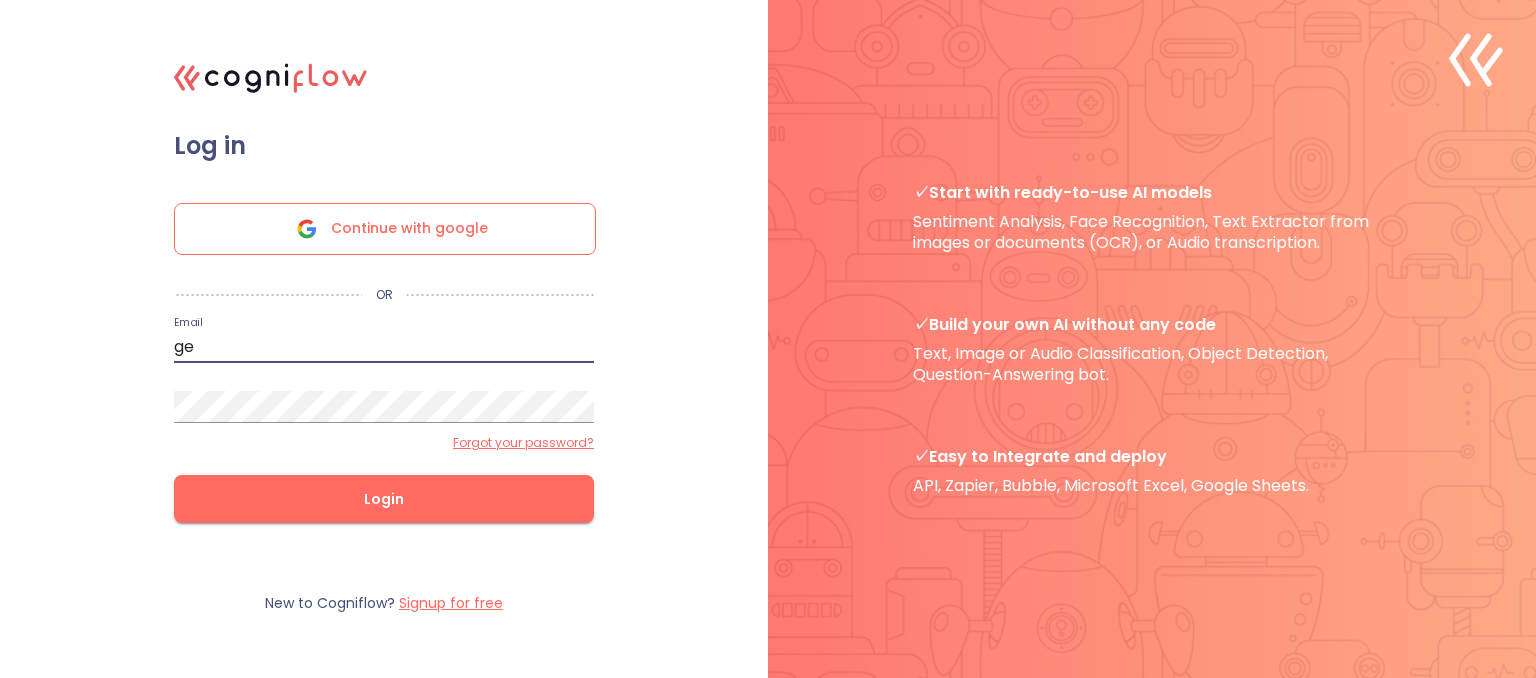 type on "g" 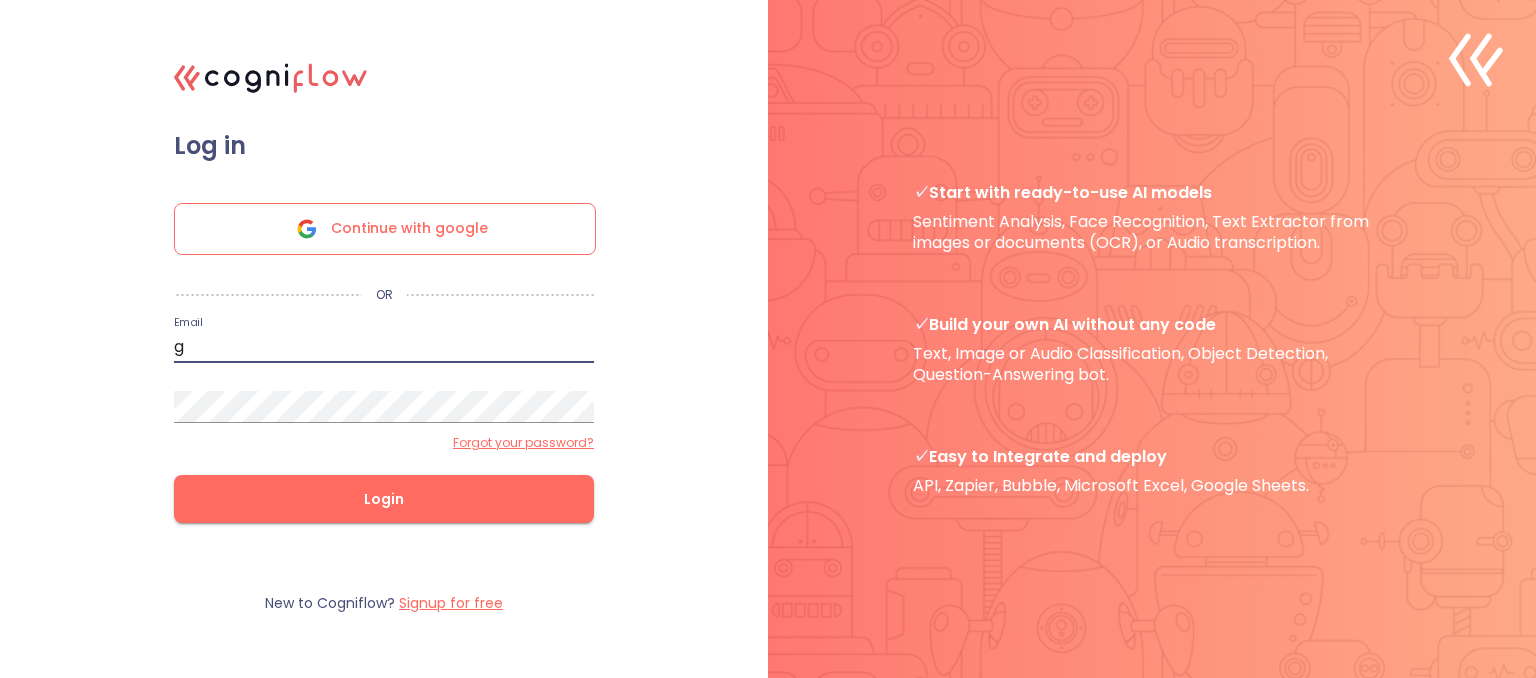 type 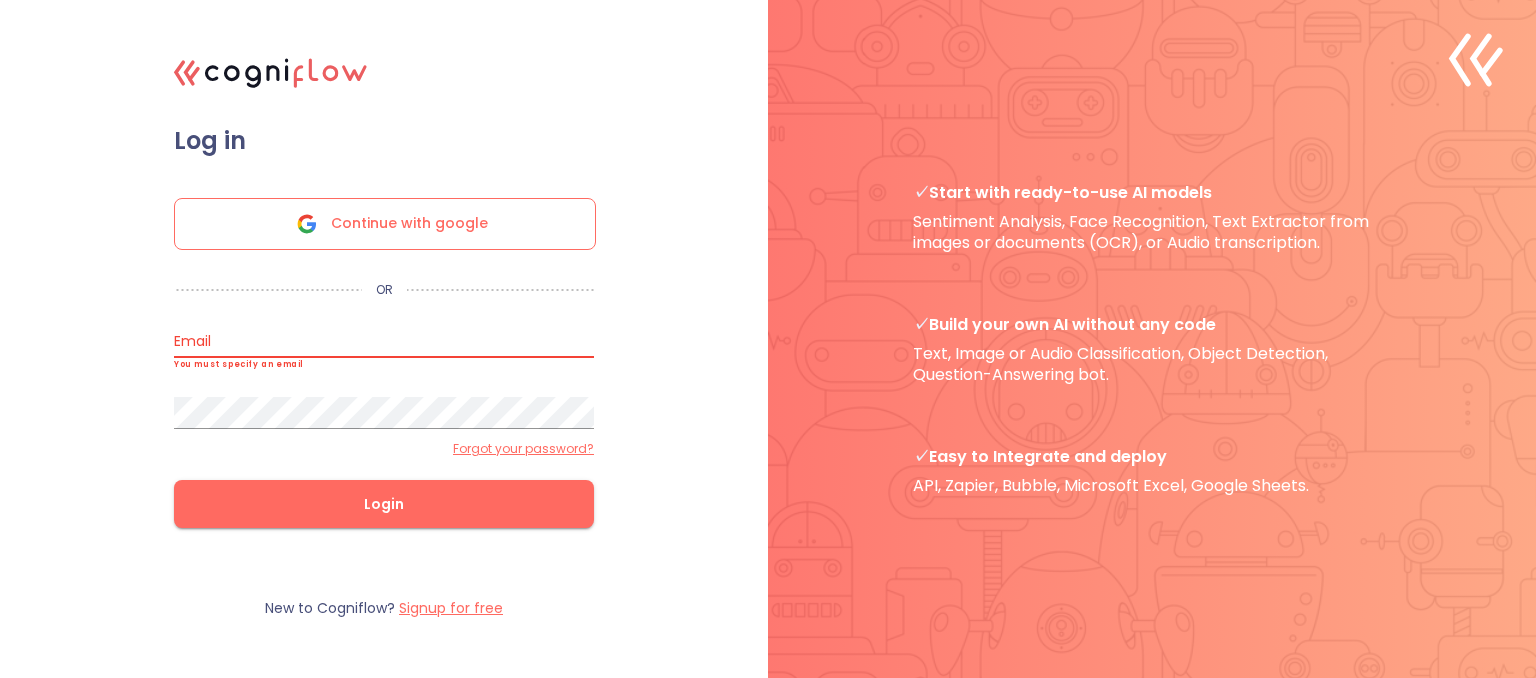 click on "Signup for free" at bounding box center [451, 608] 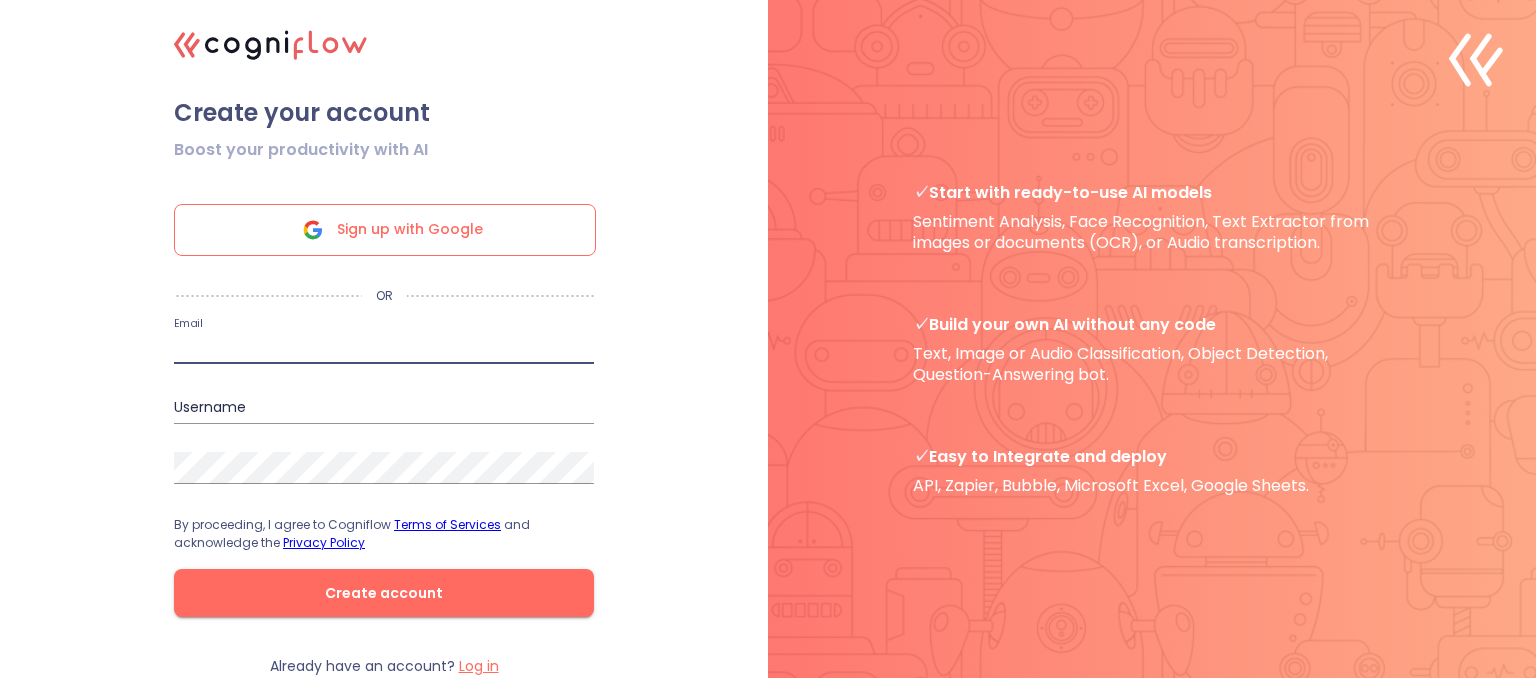 click at bounding box center [384, 348] 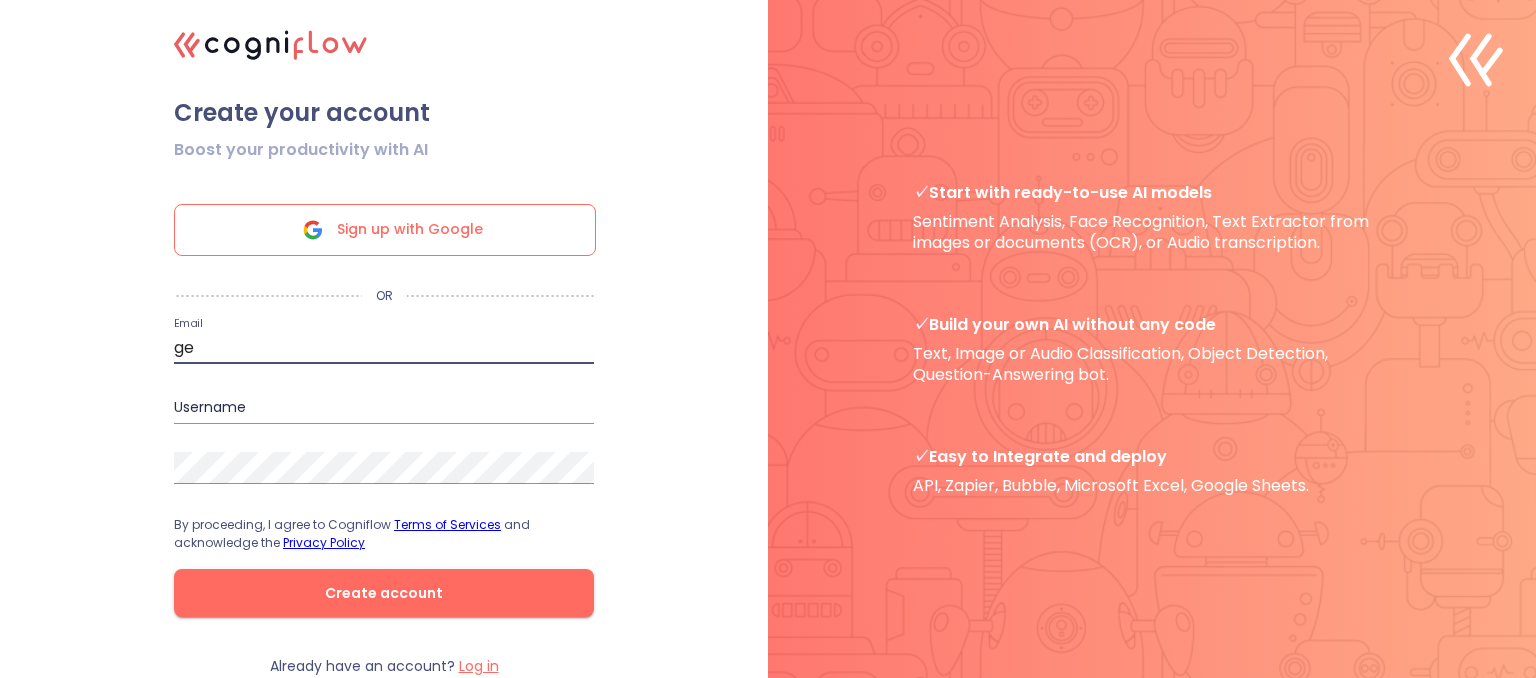 type on "george.cobby@outlook.com" 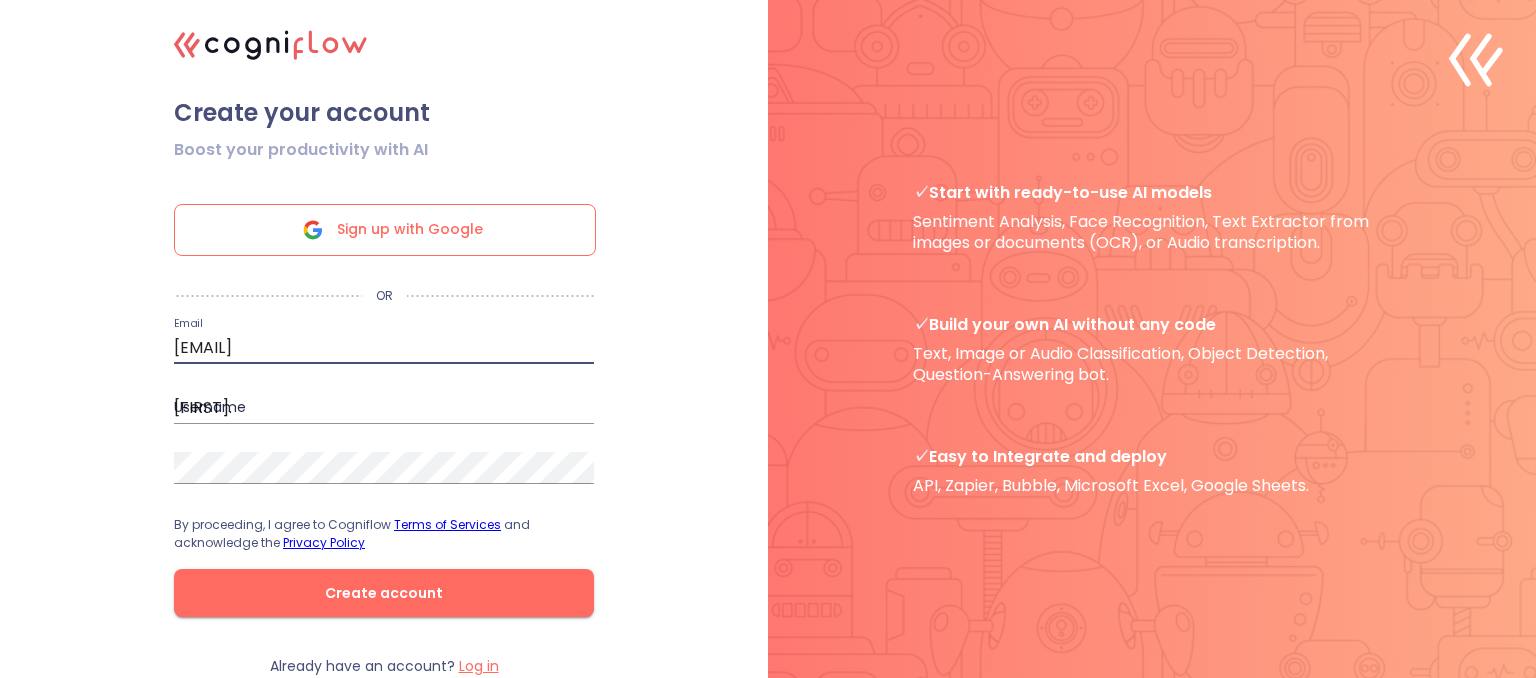click on "george.cobby" at bounding box center (384, 408) 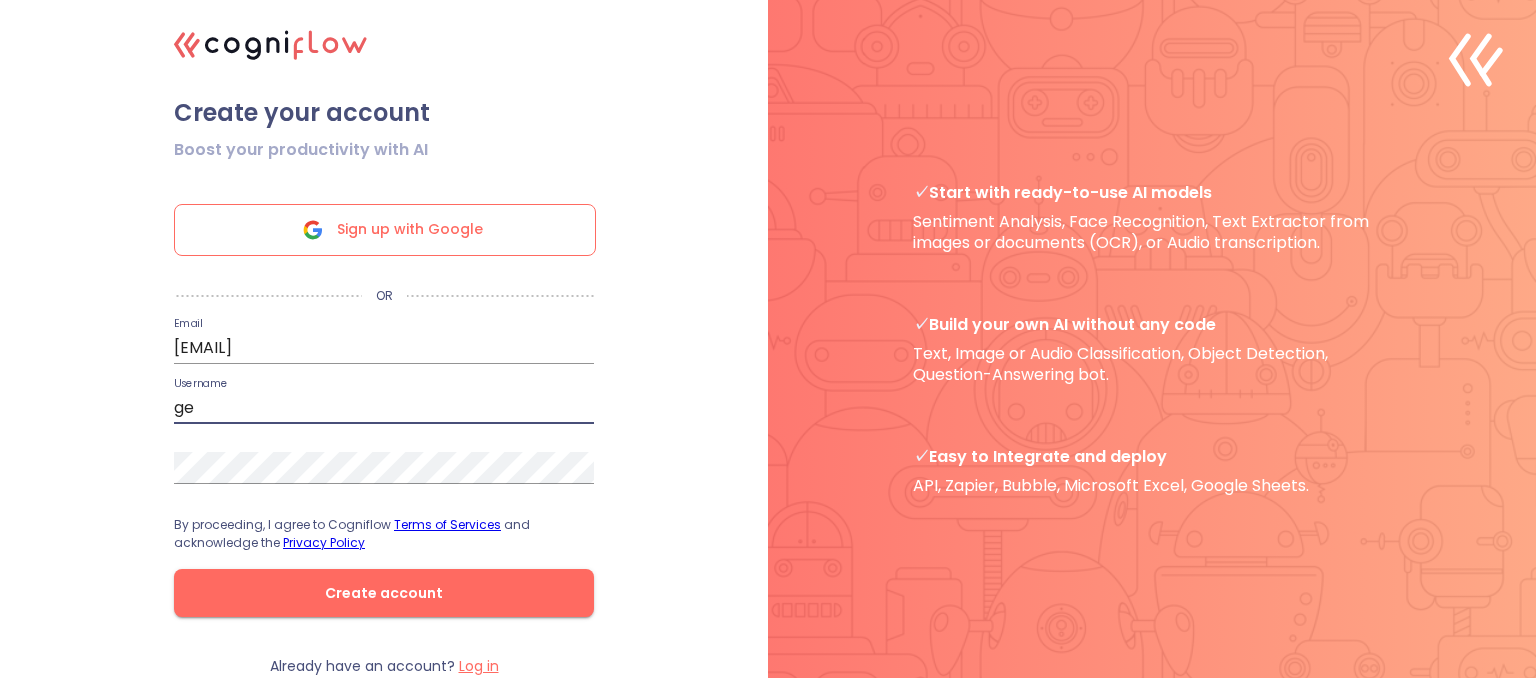 type on "g" 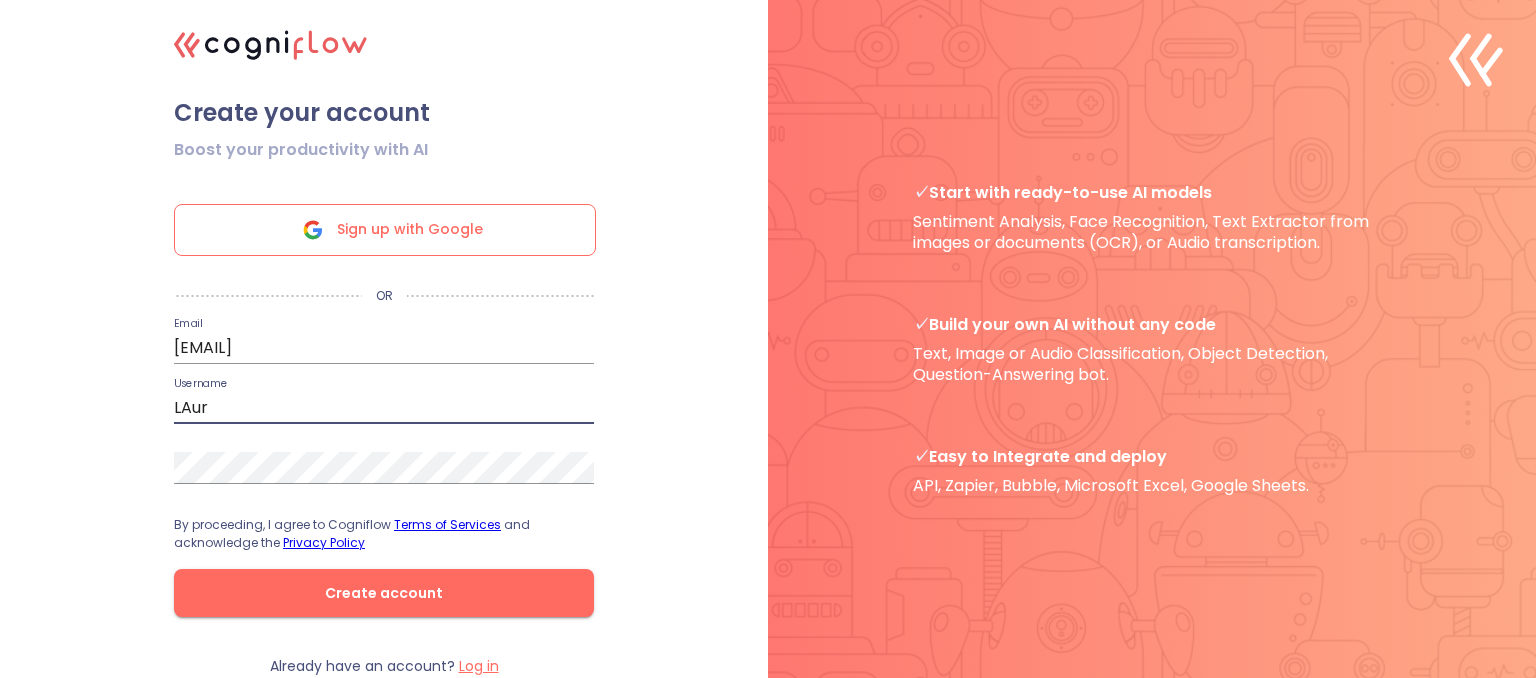 type on "[NAME]" 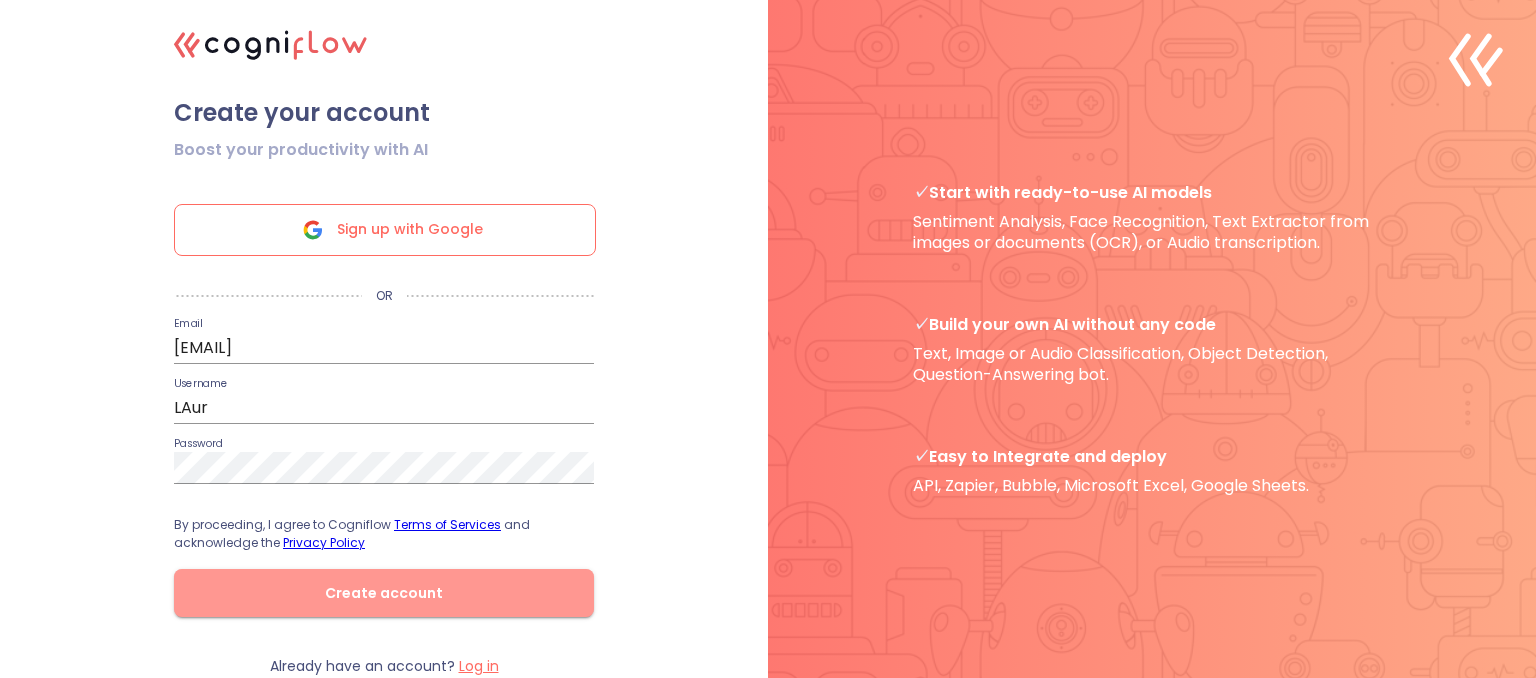 click on "Create account" at bounding box center [384, 593] 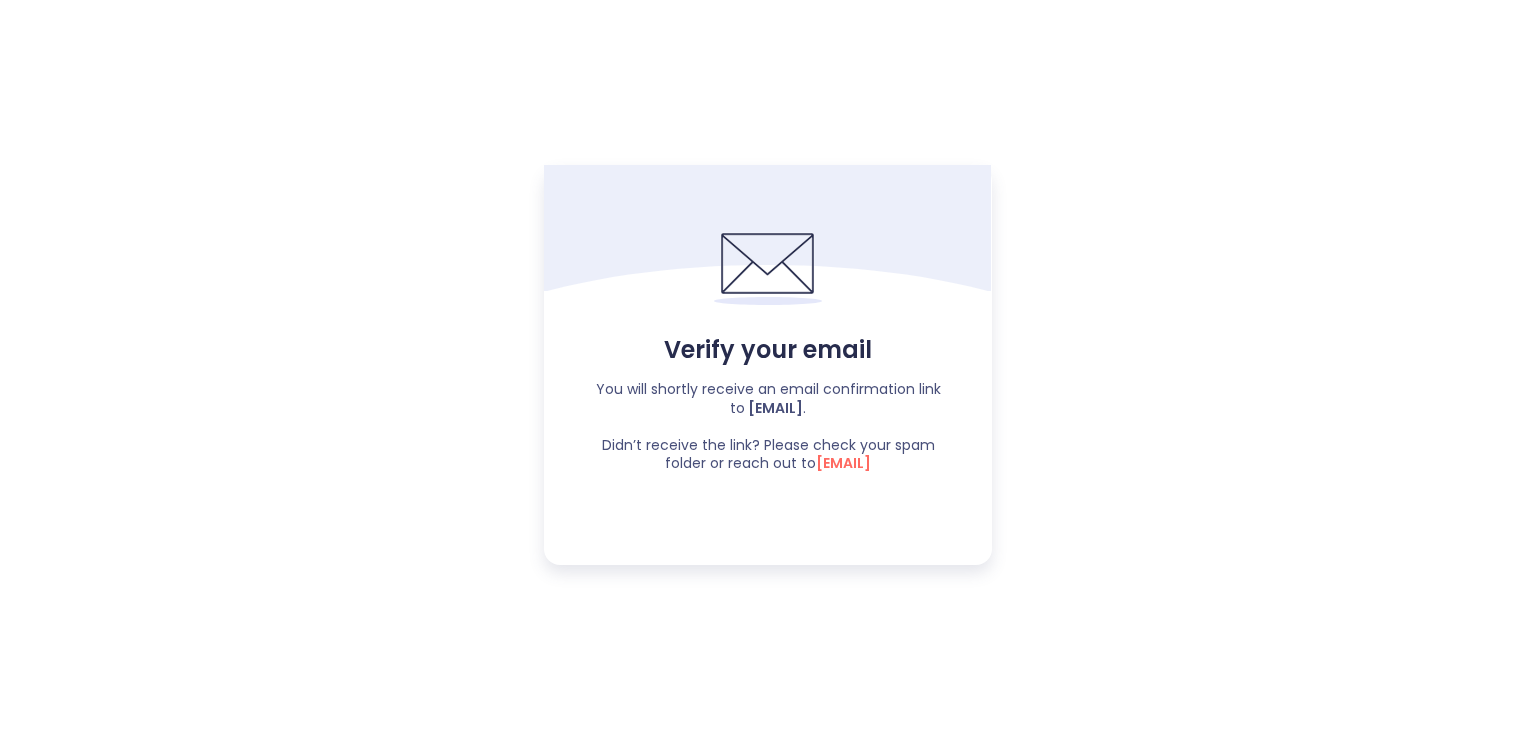 scroll, scrollTop: 0, scrollLeft: 0, axis: both 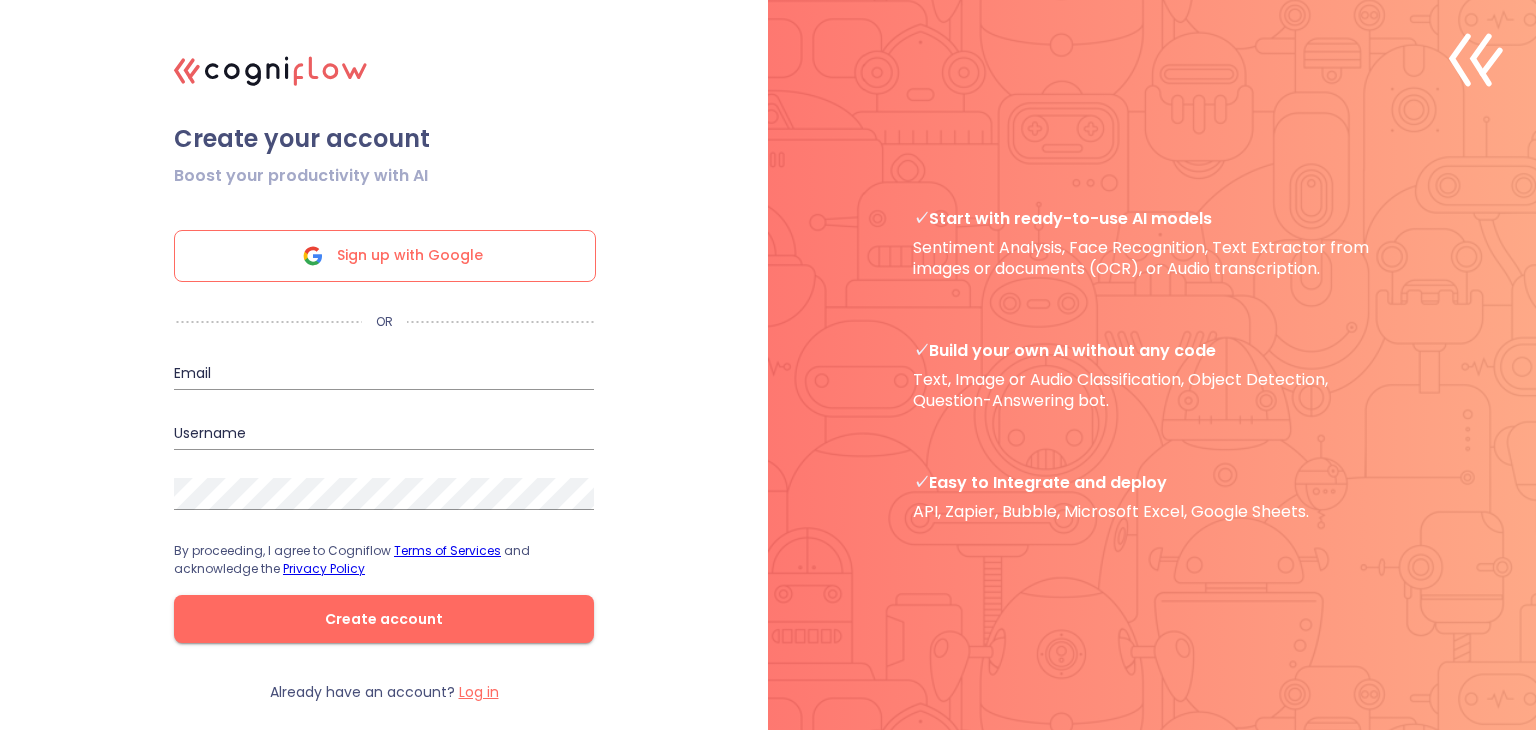 click on "Log in" at bounding box center (479, 692) 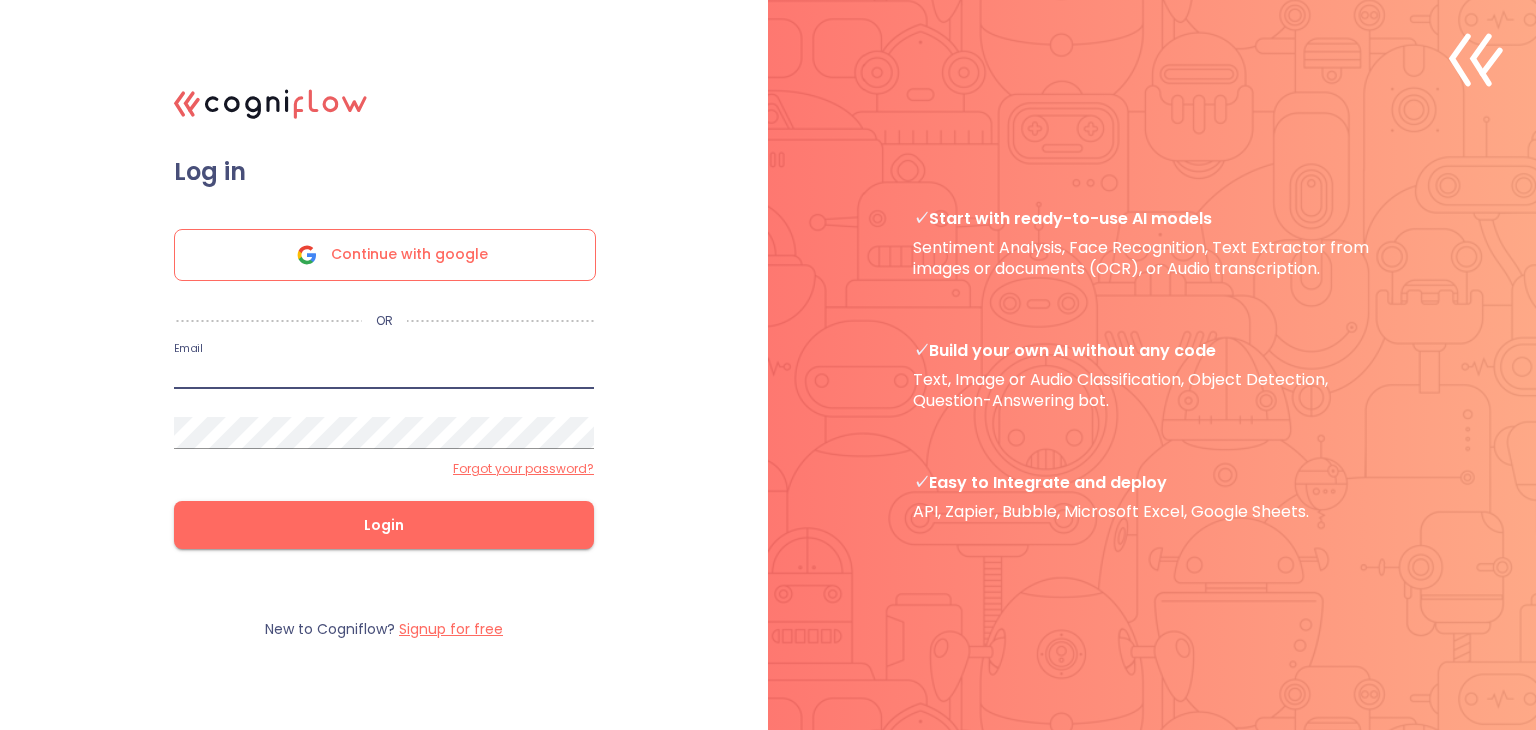click at bounding box center [384, 373] 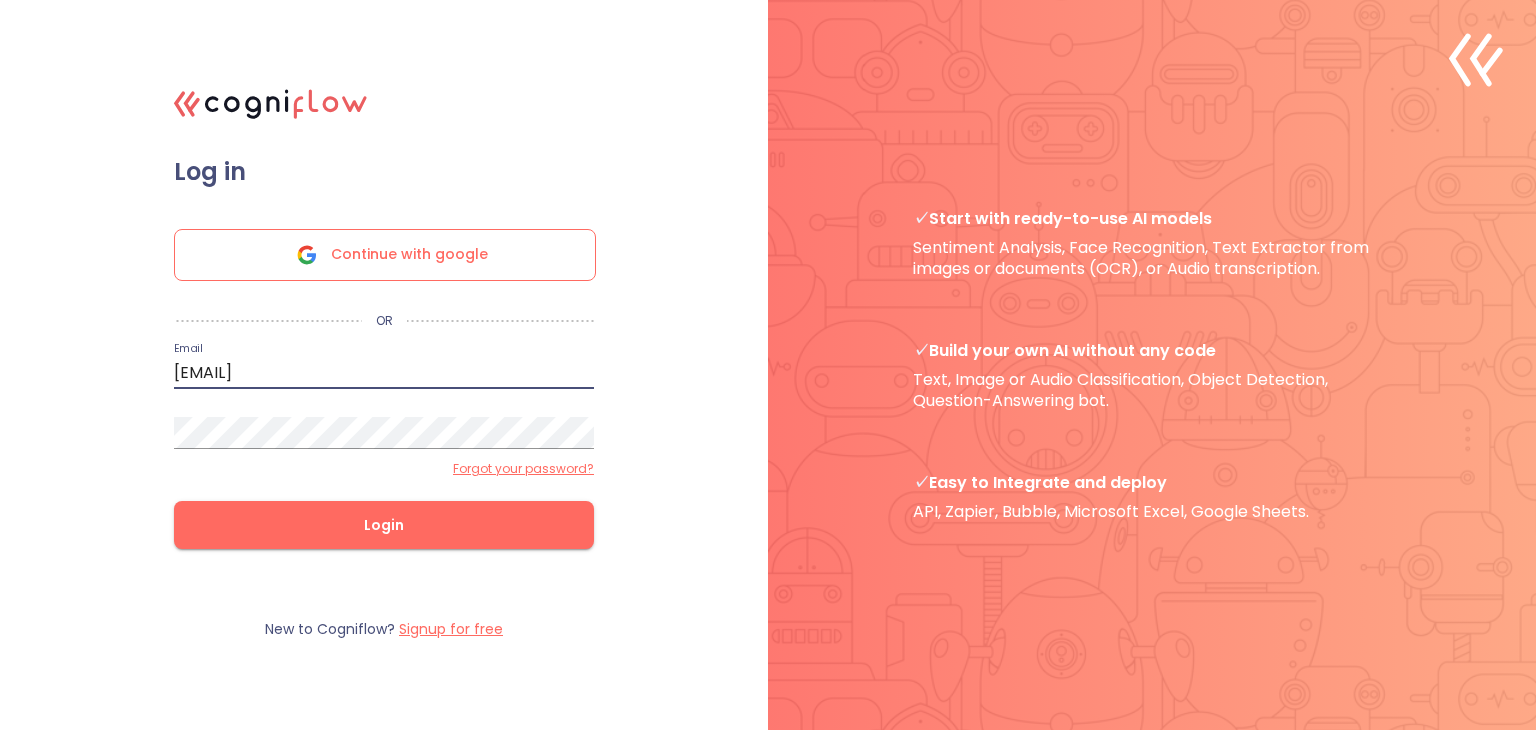 type on "[EMAIL]" 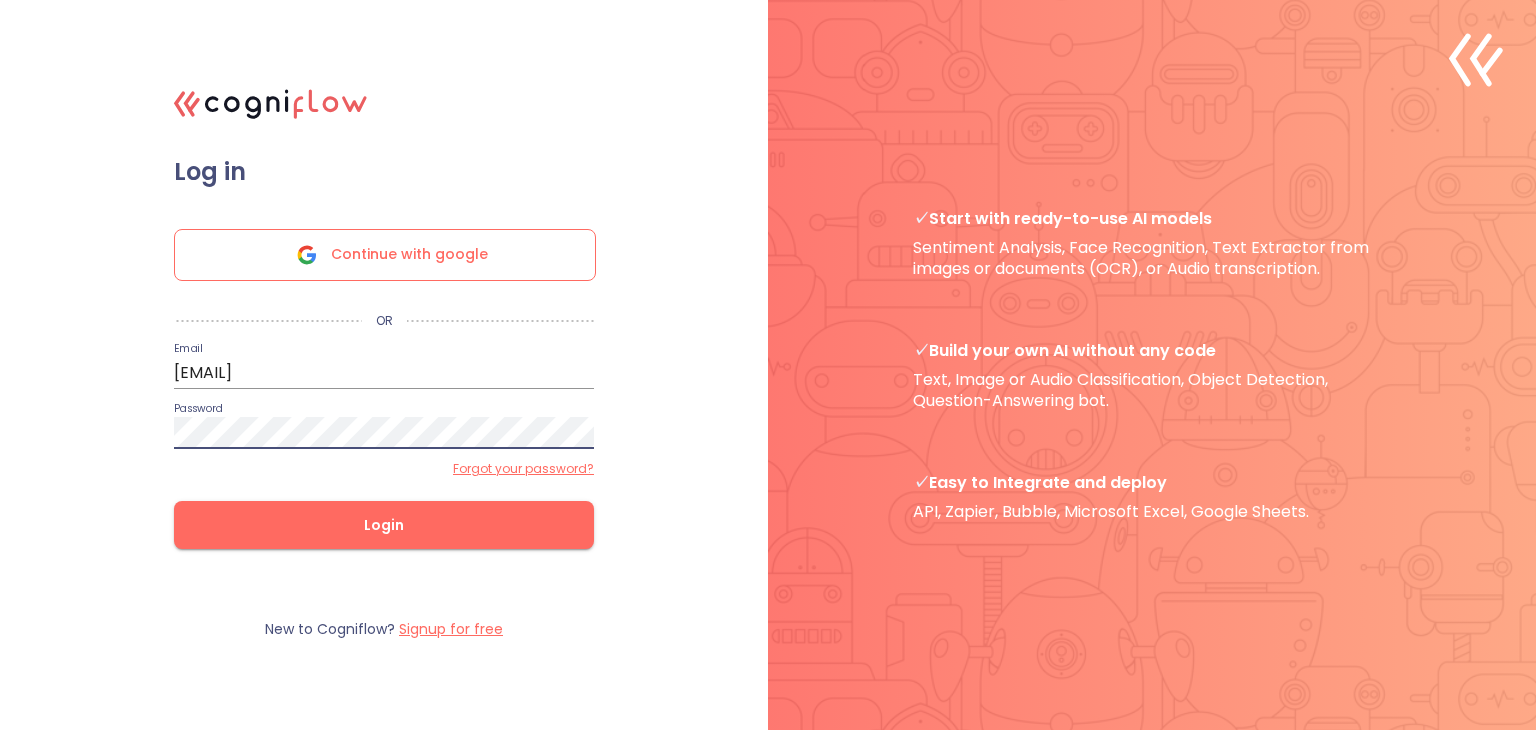 click on "Login" at bounding box center (384, 525) 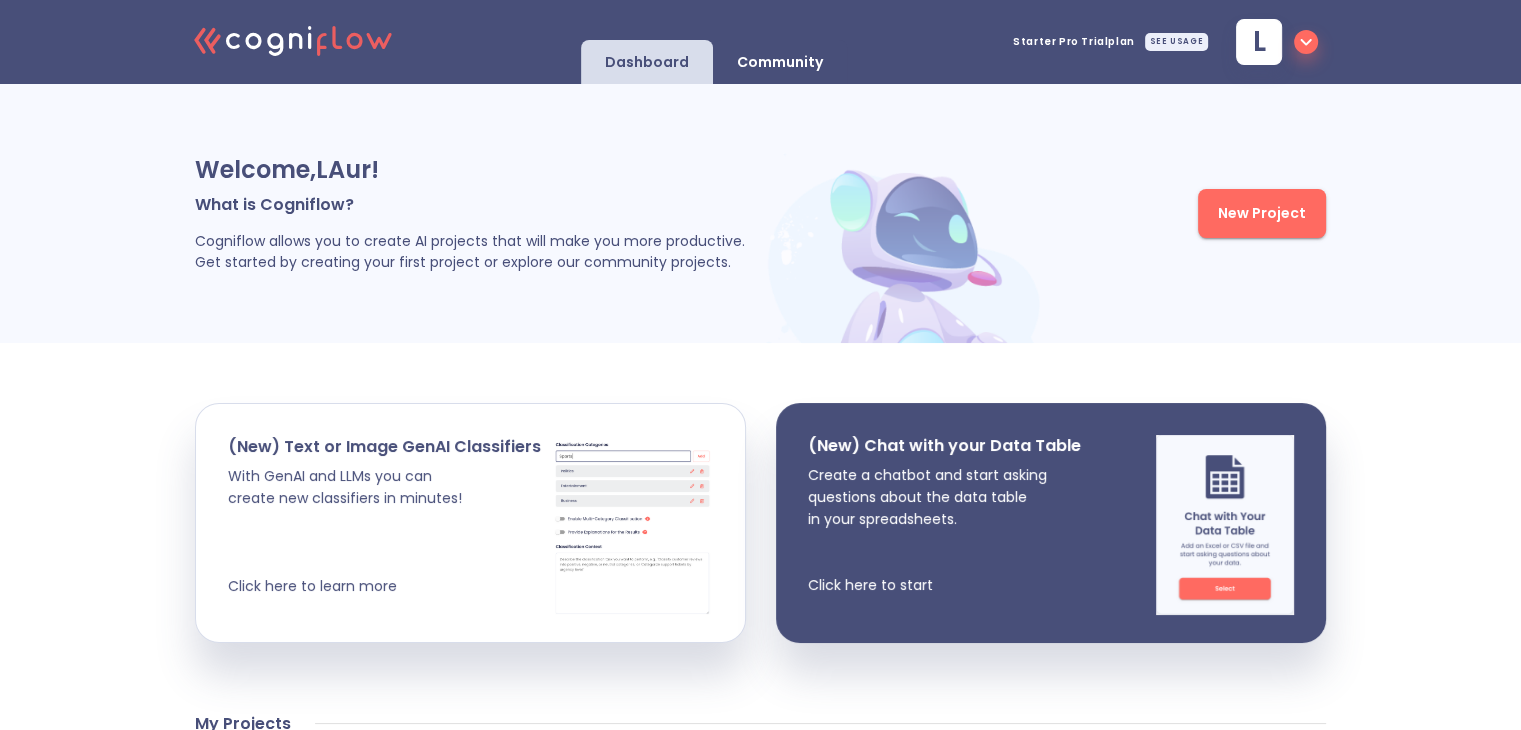 click on "New Project" at bounding box center [1262, 213] 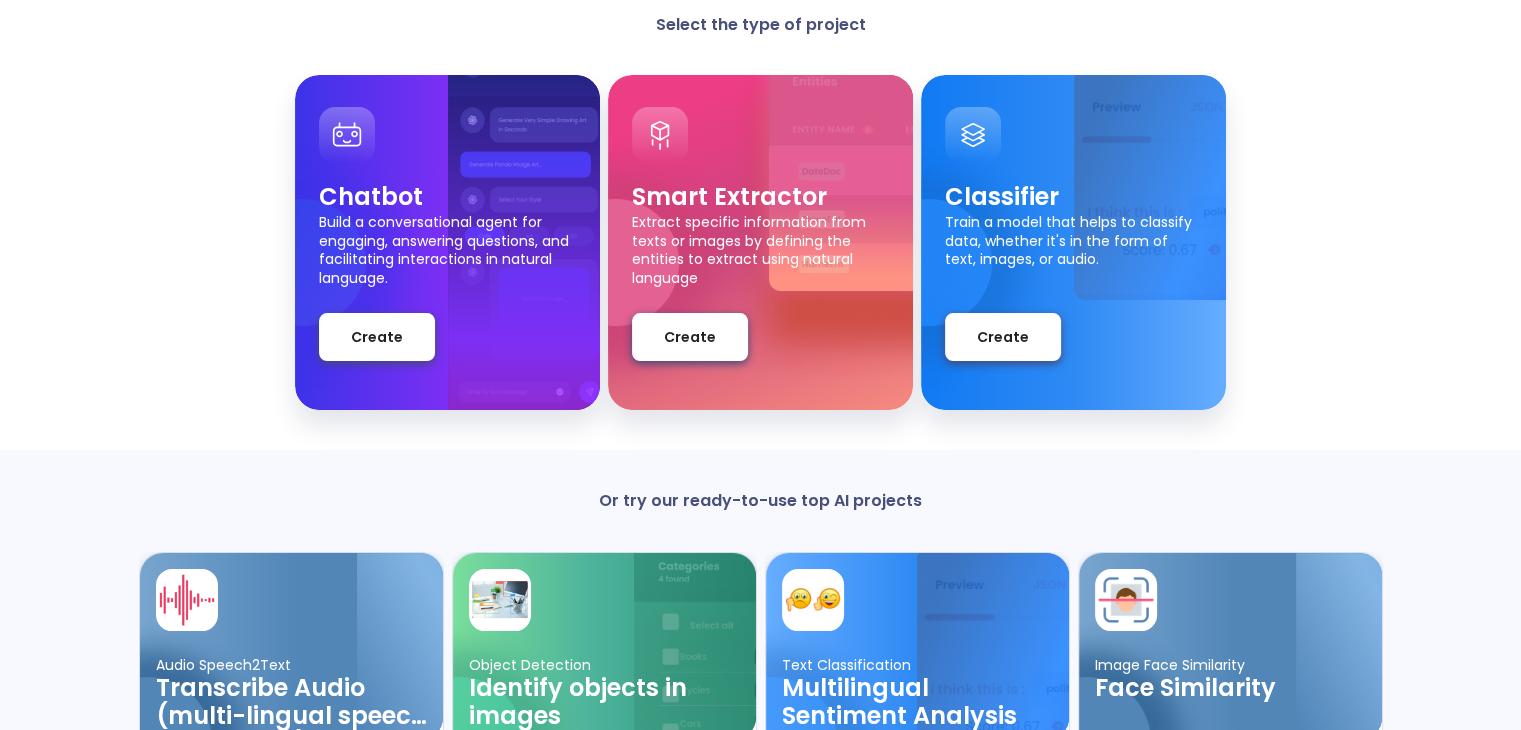 scroll, scrollTop: 100, scrollLeft: 0, axis: vertical 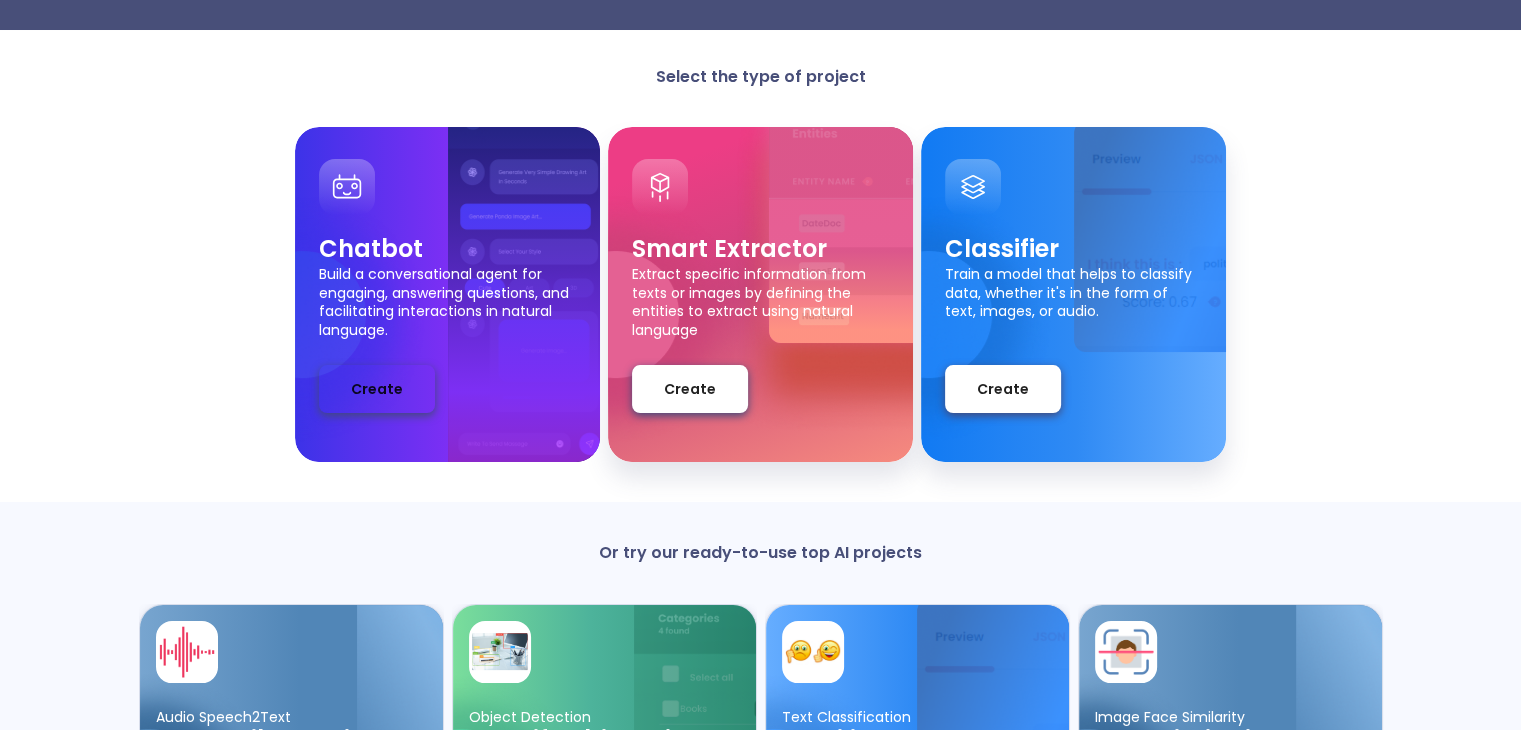 click on "Create" at bounding box center (377, 389) 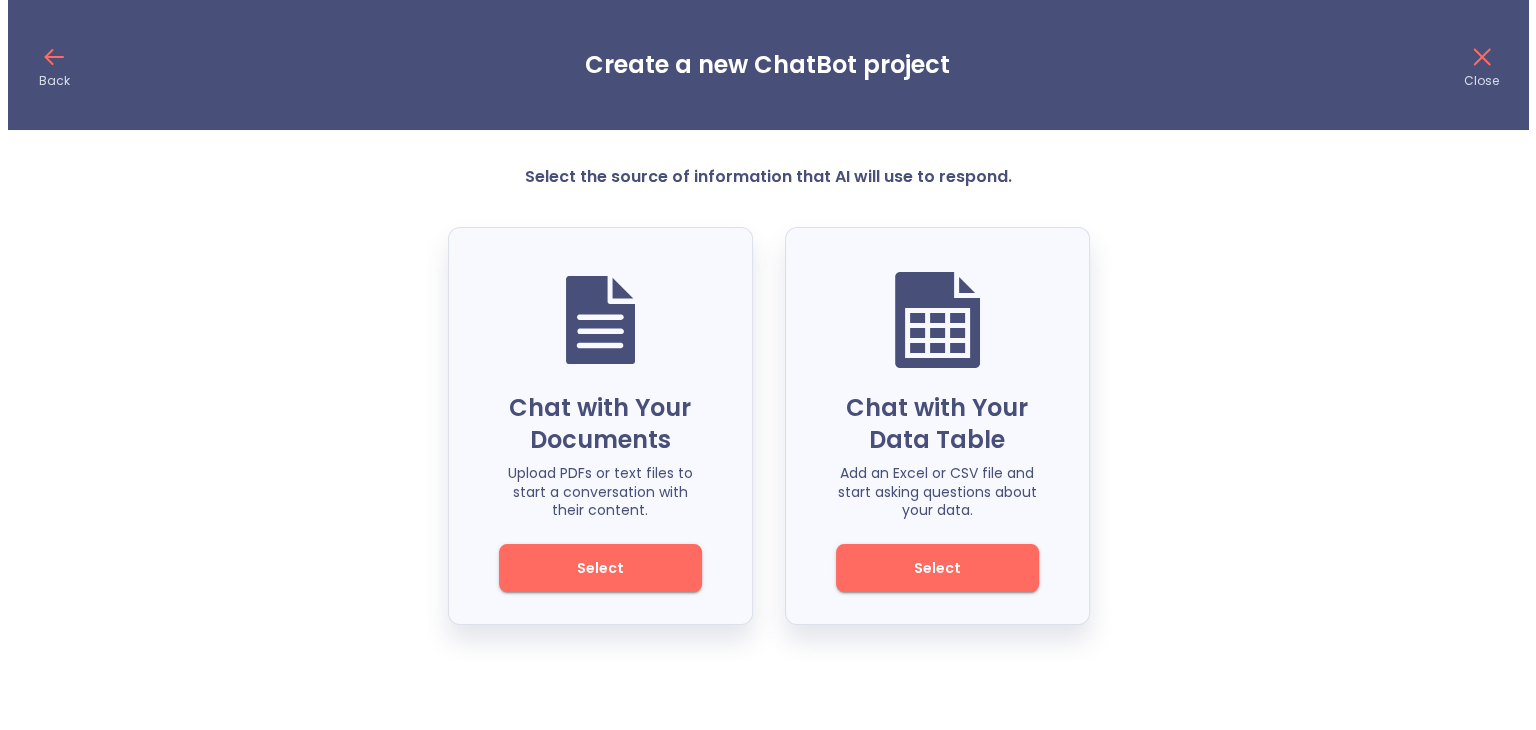 scroll, scrollTop: 0, scrollLeft: 0, axis: both 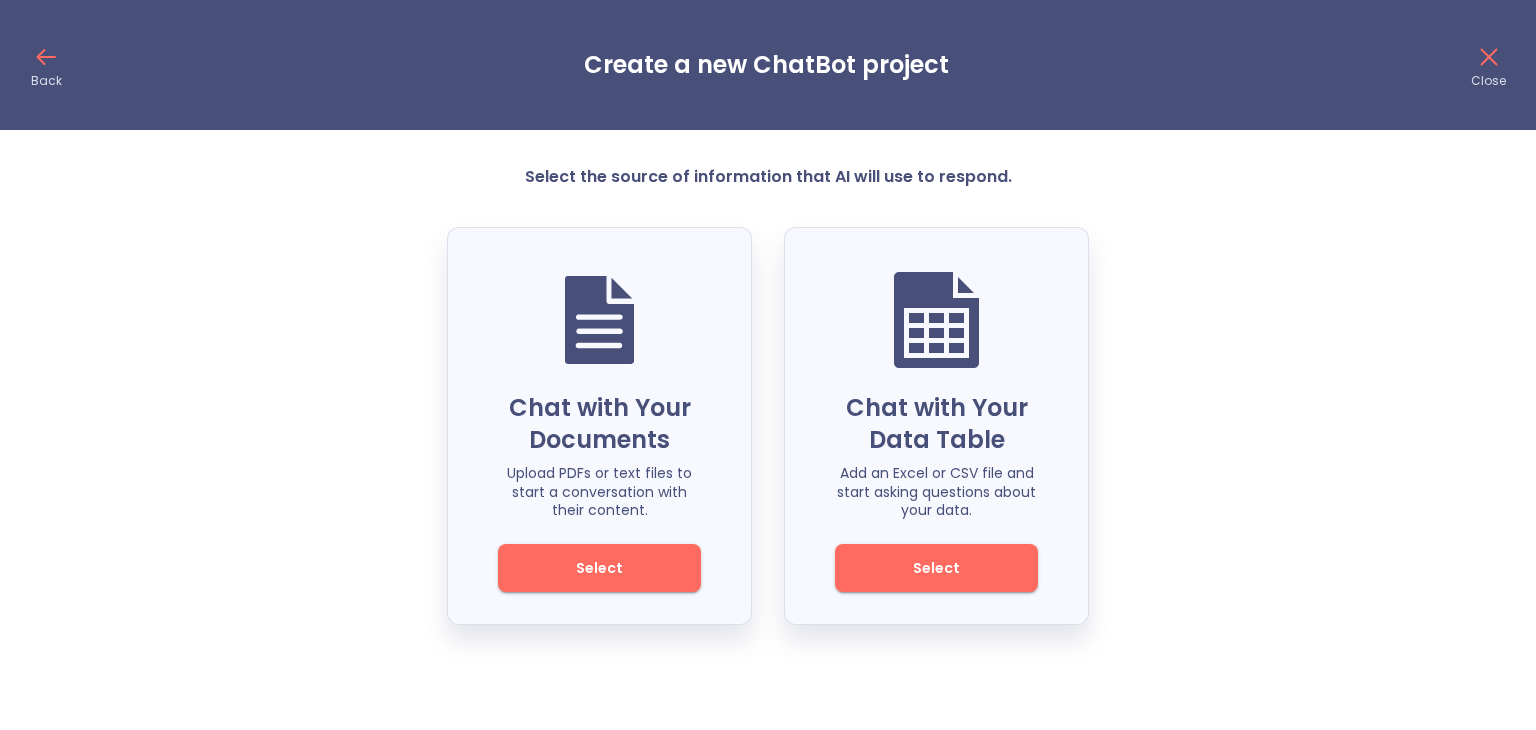 click on "Select" at bounding box center (599, 568) 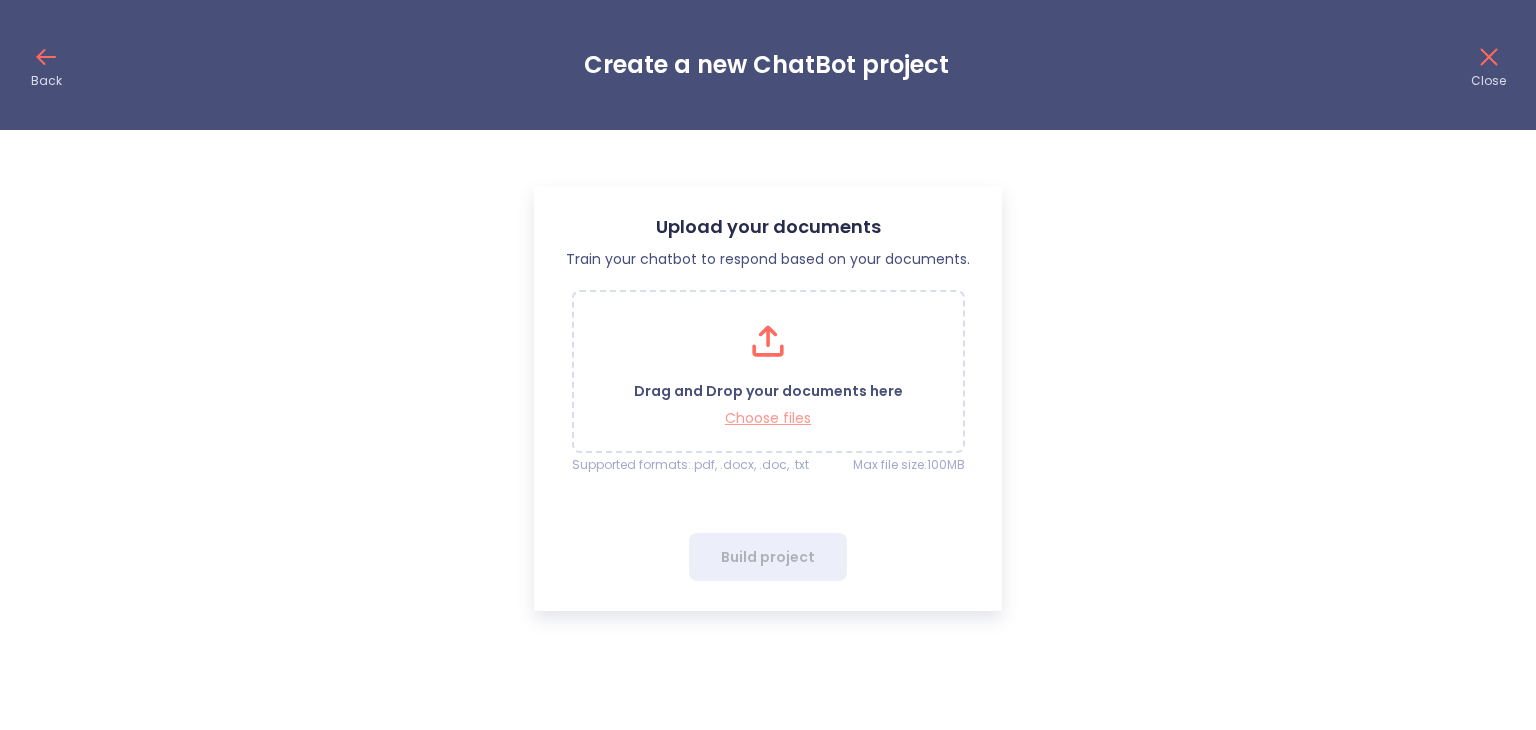 click on "Choose files" at bounding box center [768, 418] 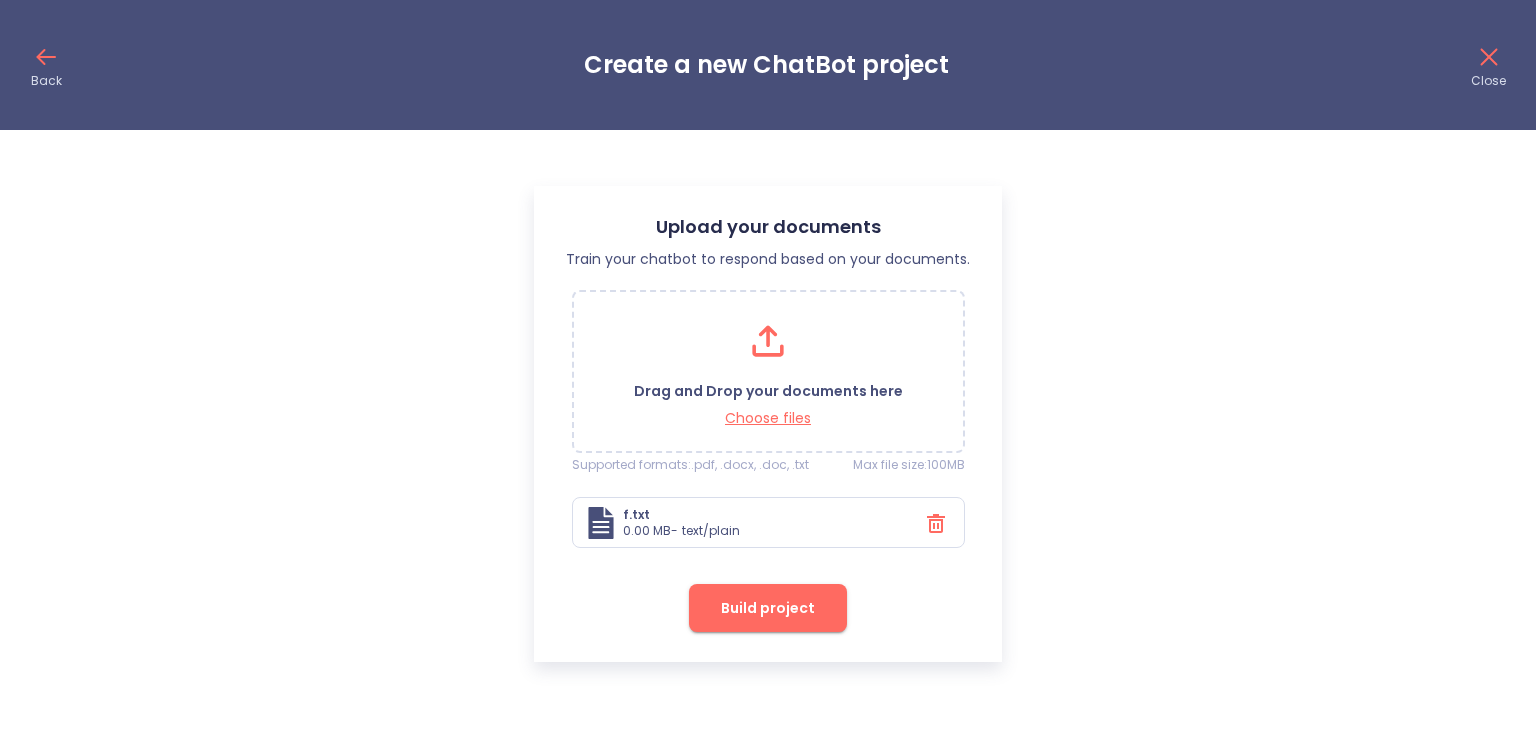 click on "Build project" at bounding box center (768, 608) 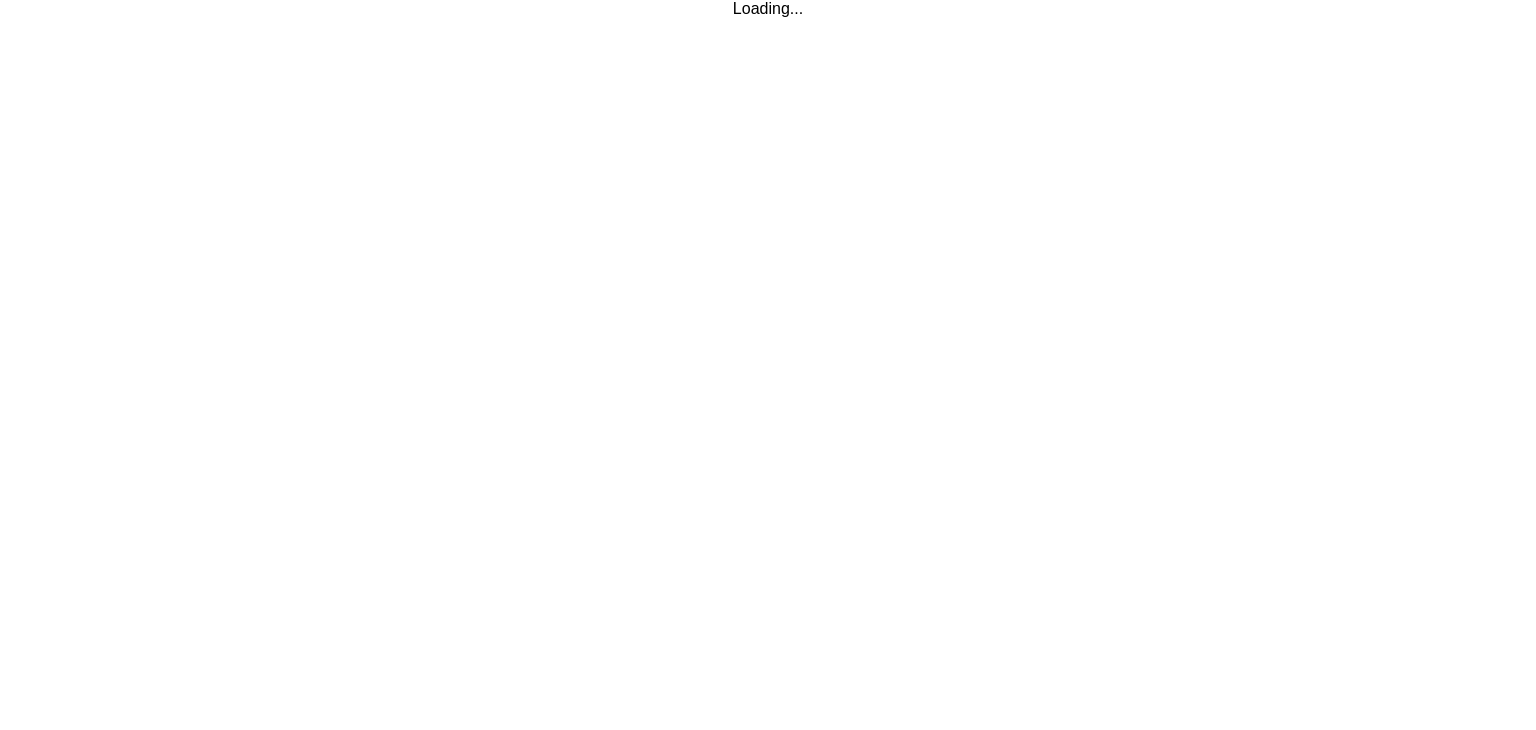 scroll, scrollTop: 0, scrollLeft: 0, axis: both 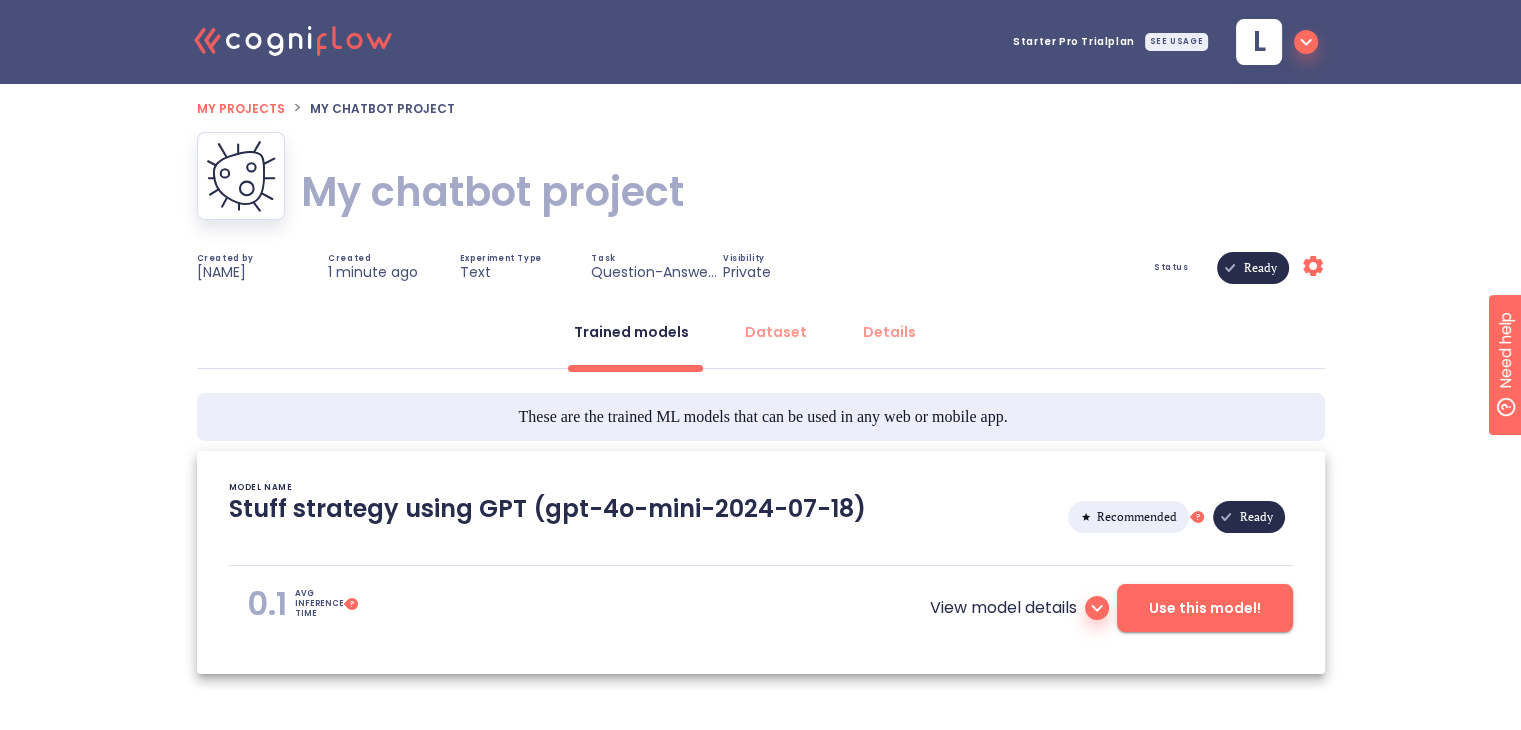 type on "[2025/08/03 21:14:13]- Starting with download required files from shared storage
[2025/08/03 21:14:13]- Finished with download required files from shared storage
[2025/08/03 21:14:13]- Starting with dataset loading
[2025/08/03 21:14:22]- Use english model: True
[2025/08/03 21:14:22]- Finished with dataset loading
[2025/08/03 21:14:22]- Starting with preprocessing pipeline
[2025/08/03 21:14:22]- Finished with preprocessing pipeline
[2025/08/03 21:14:22]- Starting with data preparation for training and validation
[2025/08/03 21:14:22]- Finished with data preparation for training and validation
[2025/08/03 21:14:22]- Starting with automated model selection phase
[2025/08/03 21:14:25]- Finished with knowledge base generation
[2025/08/03 21:14:25]- Finished with automated model selection phase
[2025/08/03 21:14:25]- Starting with computation of average inference time
[2025/08/03 21:14:25]- Testing with: What is?
[2025/08/03 21:14:25]- Testing with: When is?
[2025/08/03 21:14:25]- Testing with: Wh..." 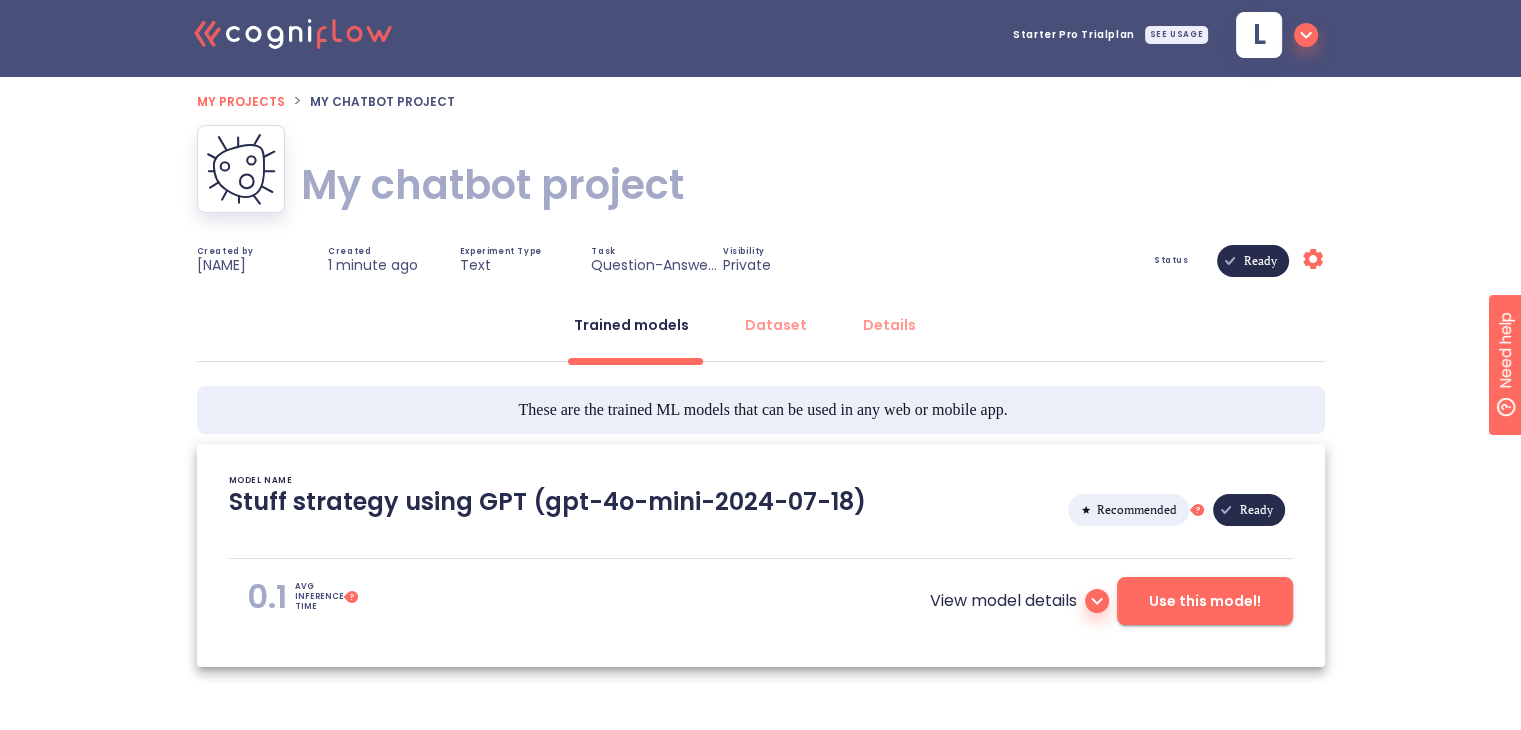 scroll, scrollTop: 0, scrollLeft: 0, axis: both 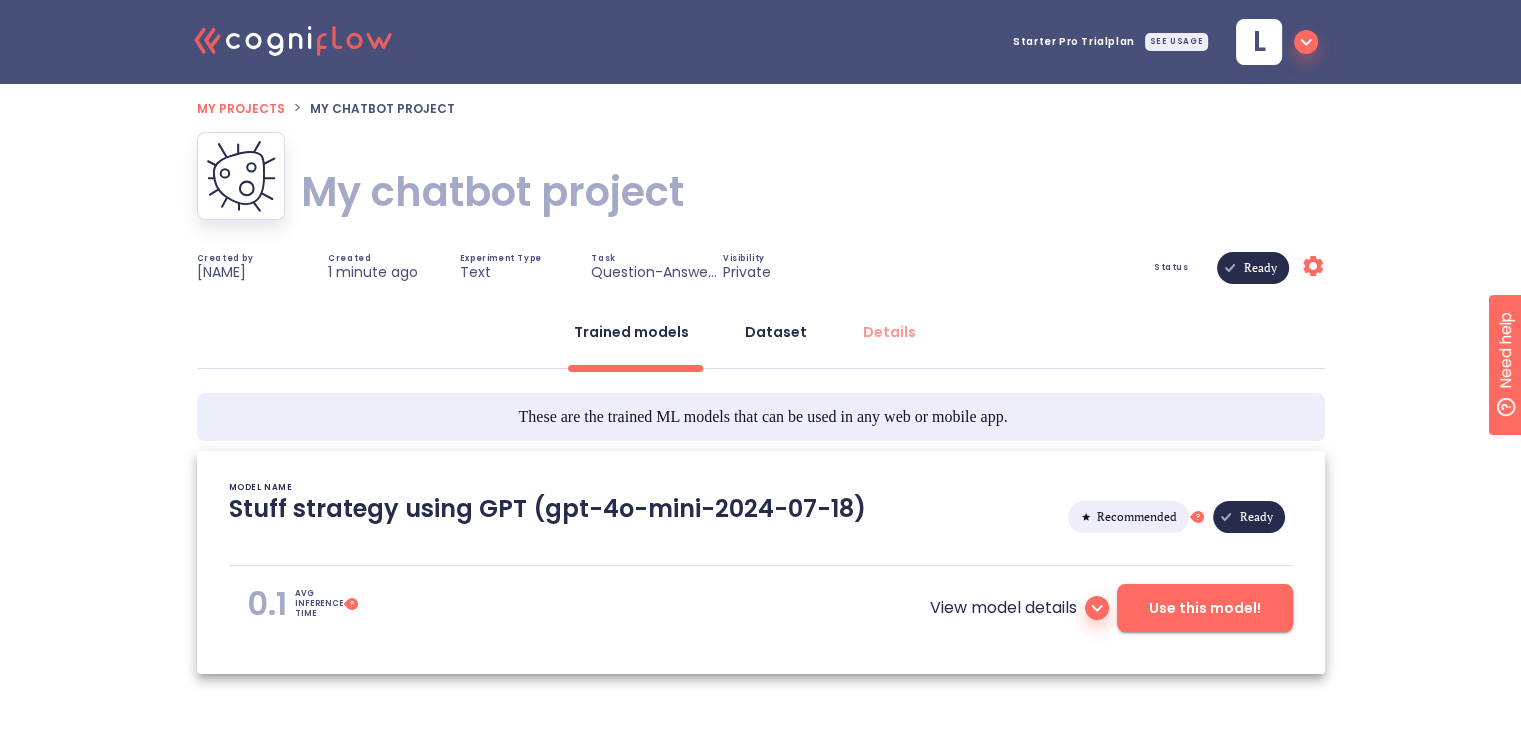 click on "Dataset" at bounding box center [776, 332] 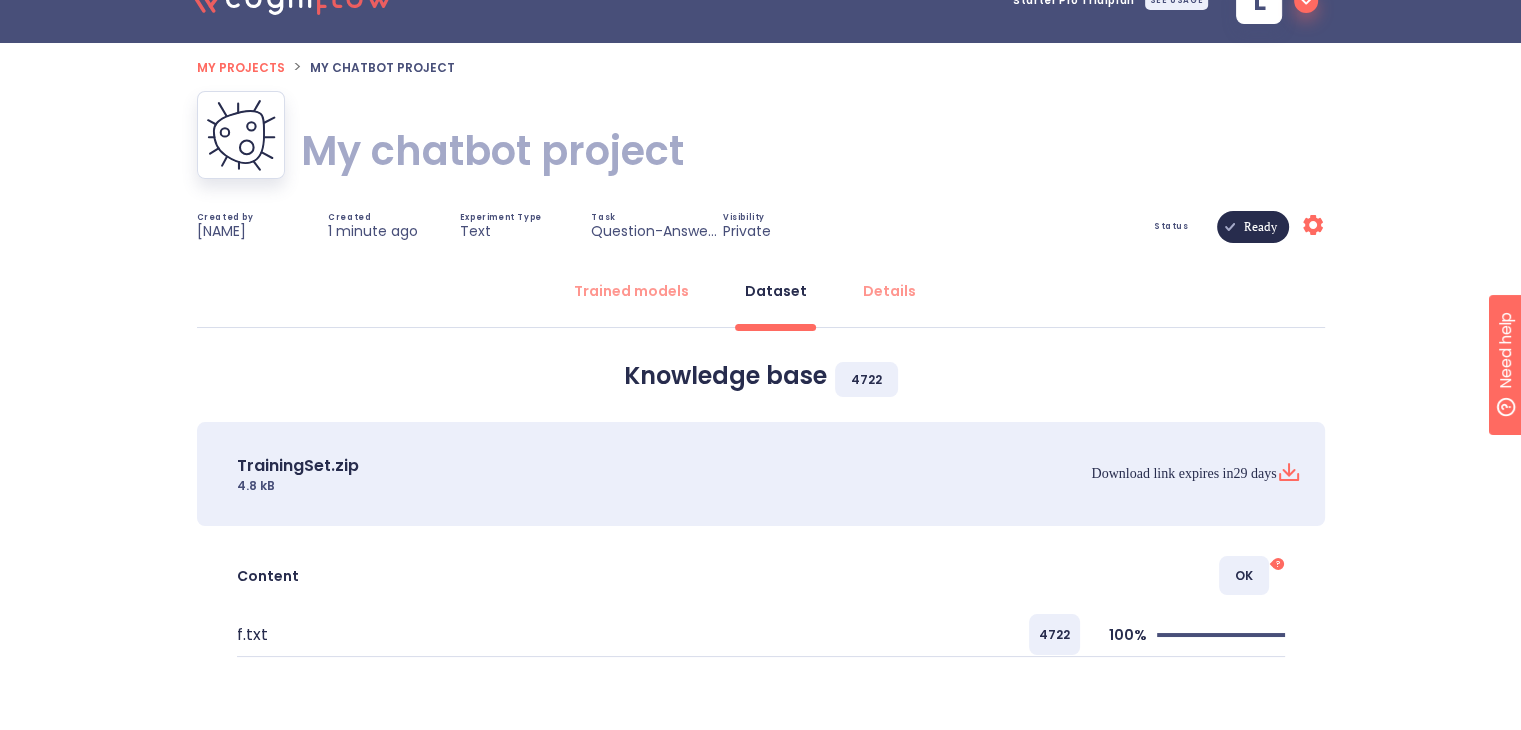 scroll, scrollTop: 141, scrollLeft: 0, axis: vertical 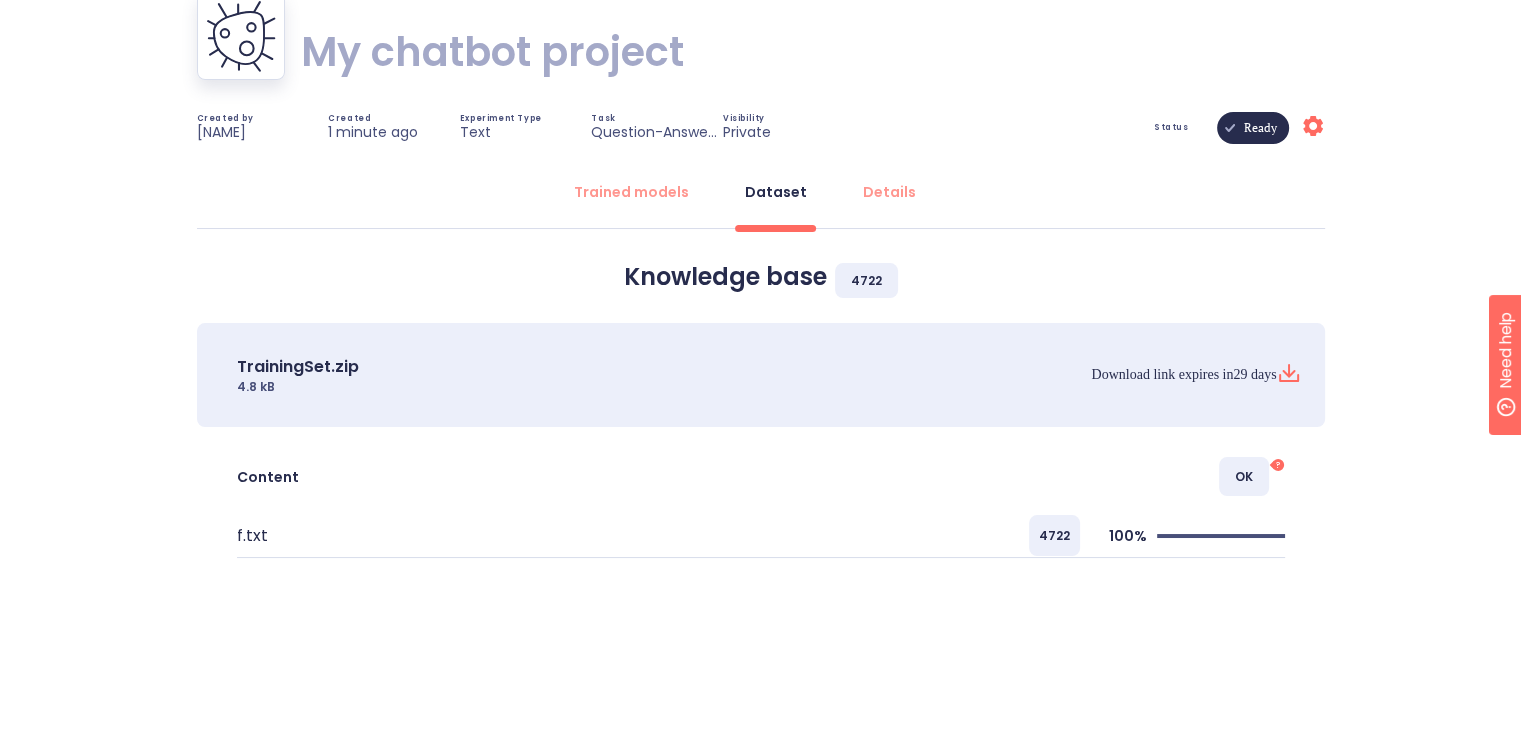 click on "4722" at bounding box center [1054, 535] 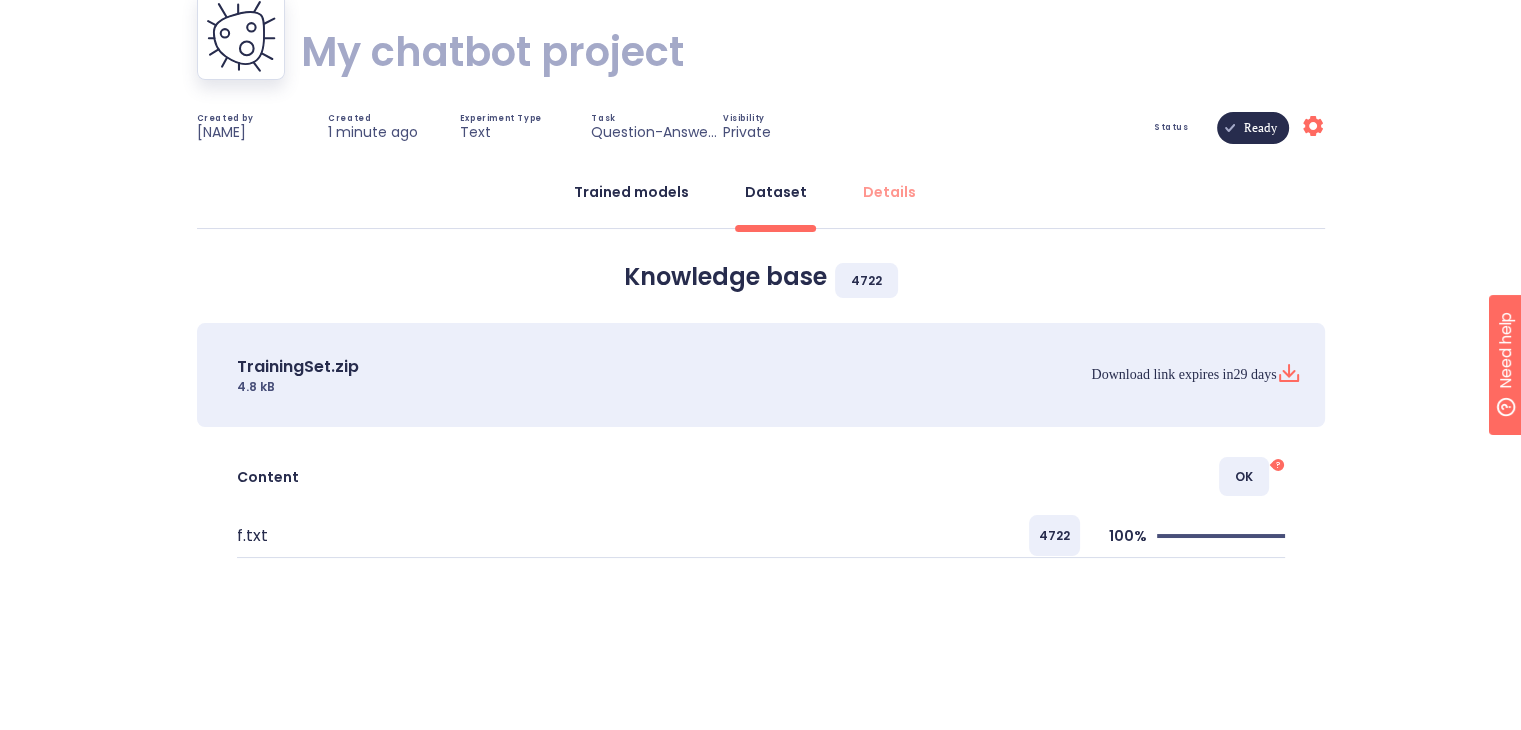 click on "Trained models" at bounding box center [631, 192] 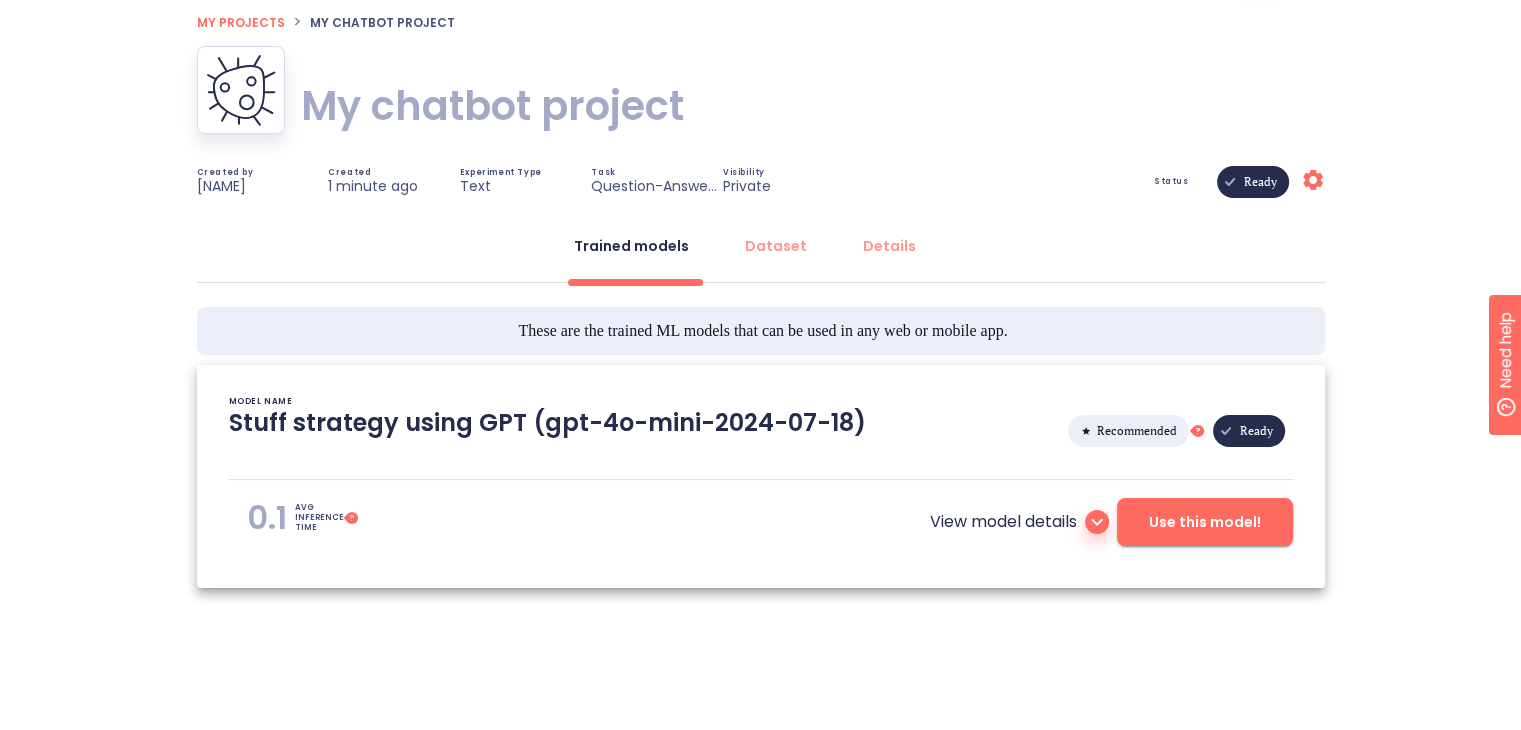 scroll, scrollTop: 86, scrollLeft: 0, axis: vertical 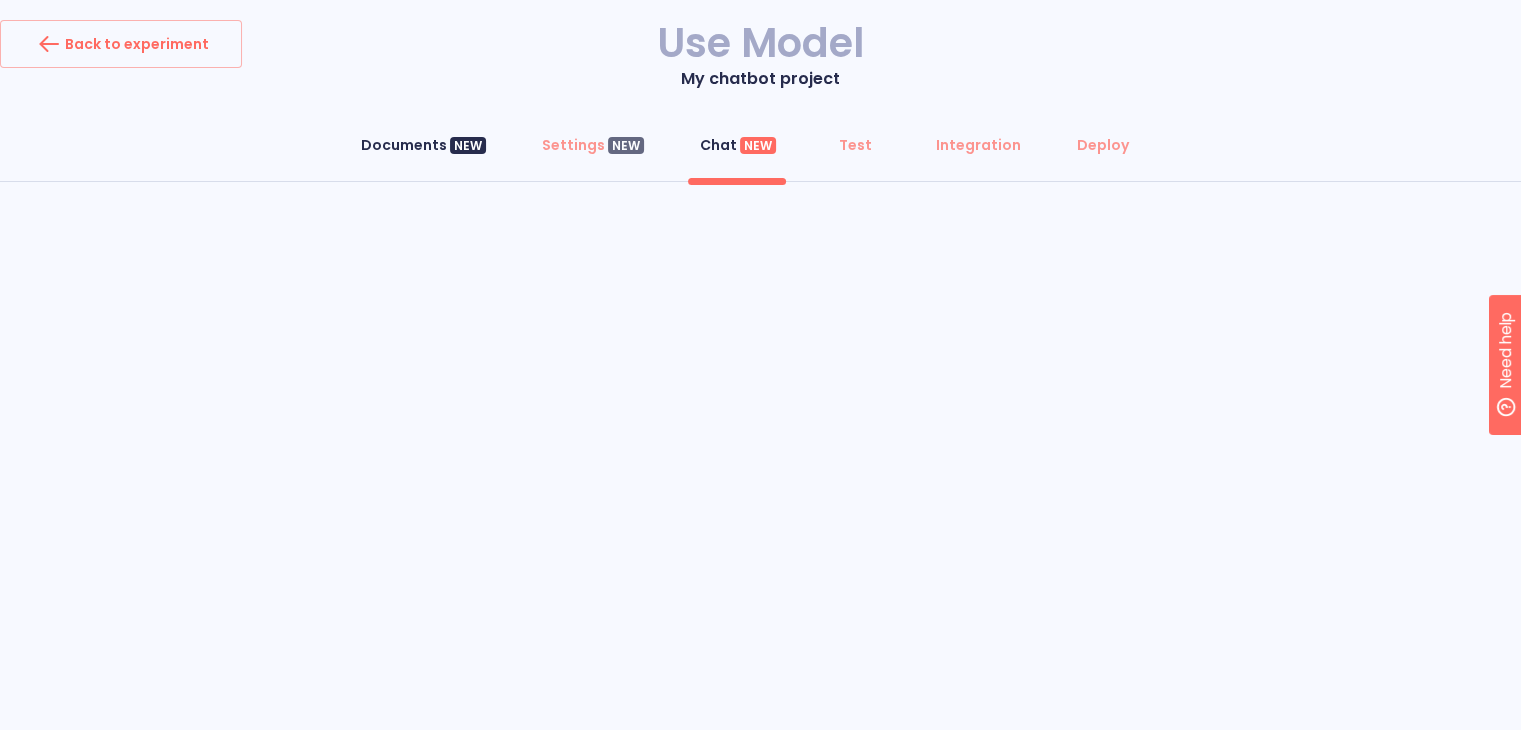 click on "Documents   NEW" at bounding box center (423, 145) 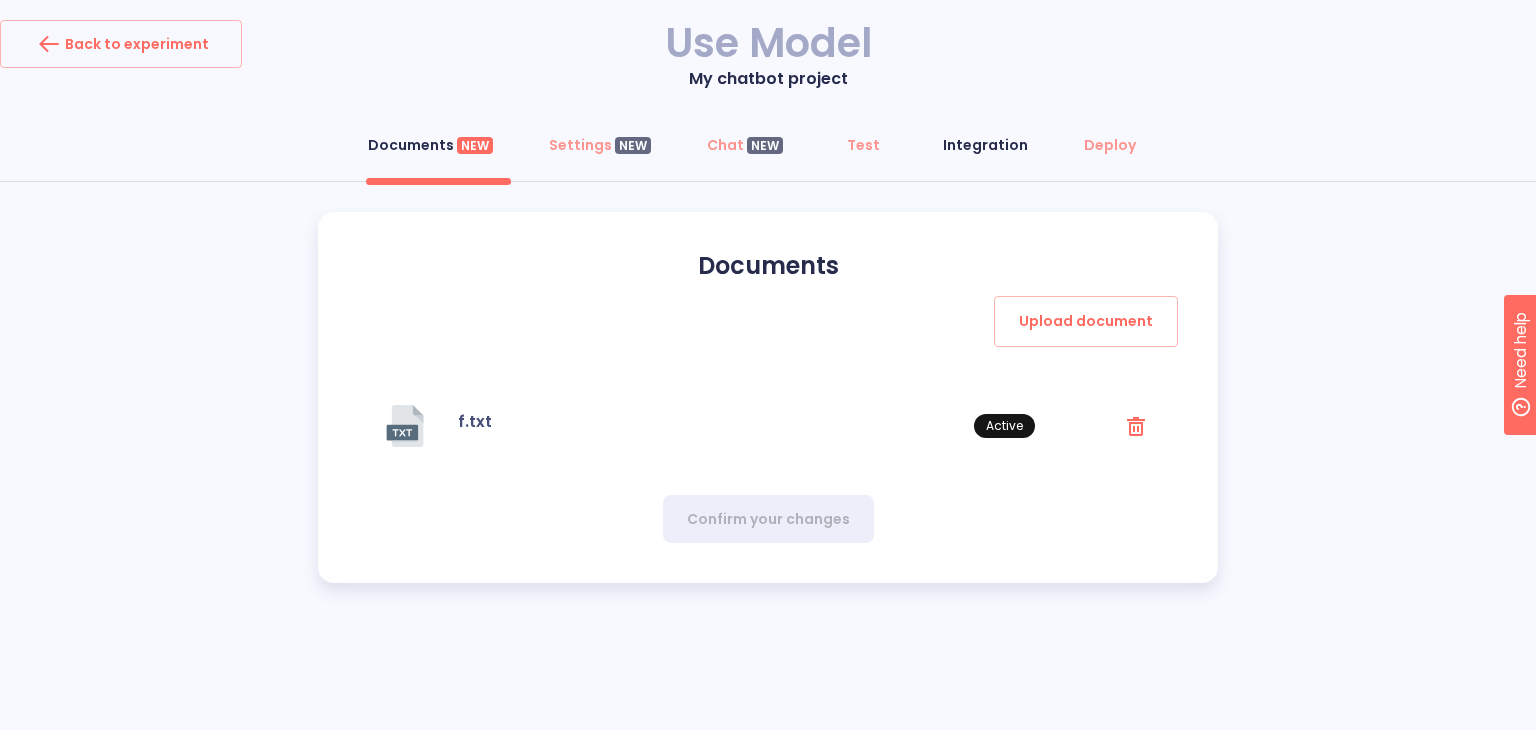 click on "Integration" at bounding box center (985, 145) 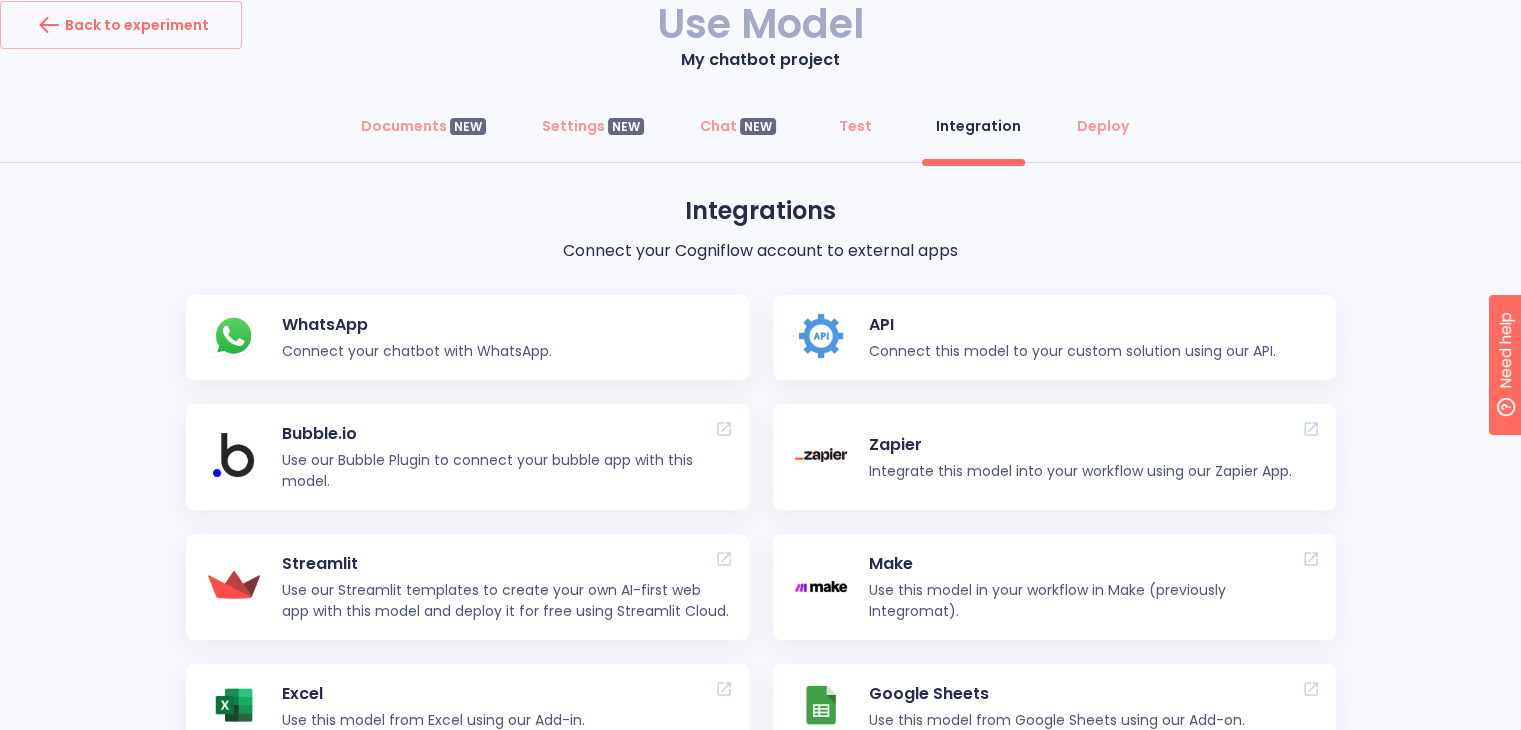 scroll, scrollTop: 0, scrollLeft: 0, axis: both 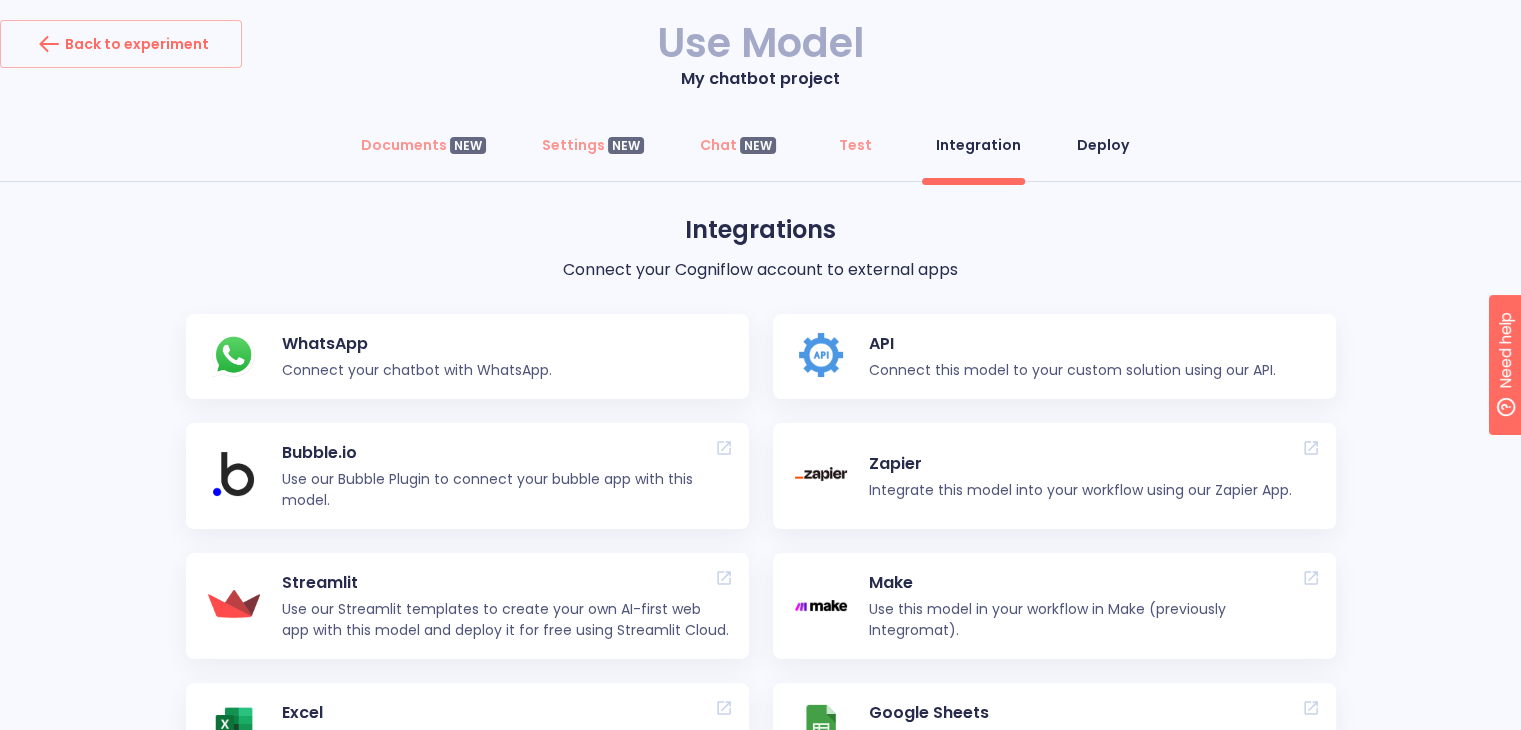 click on "Deploy" at bounding box center (1103, 145) 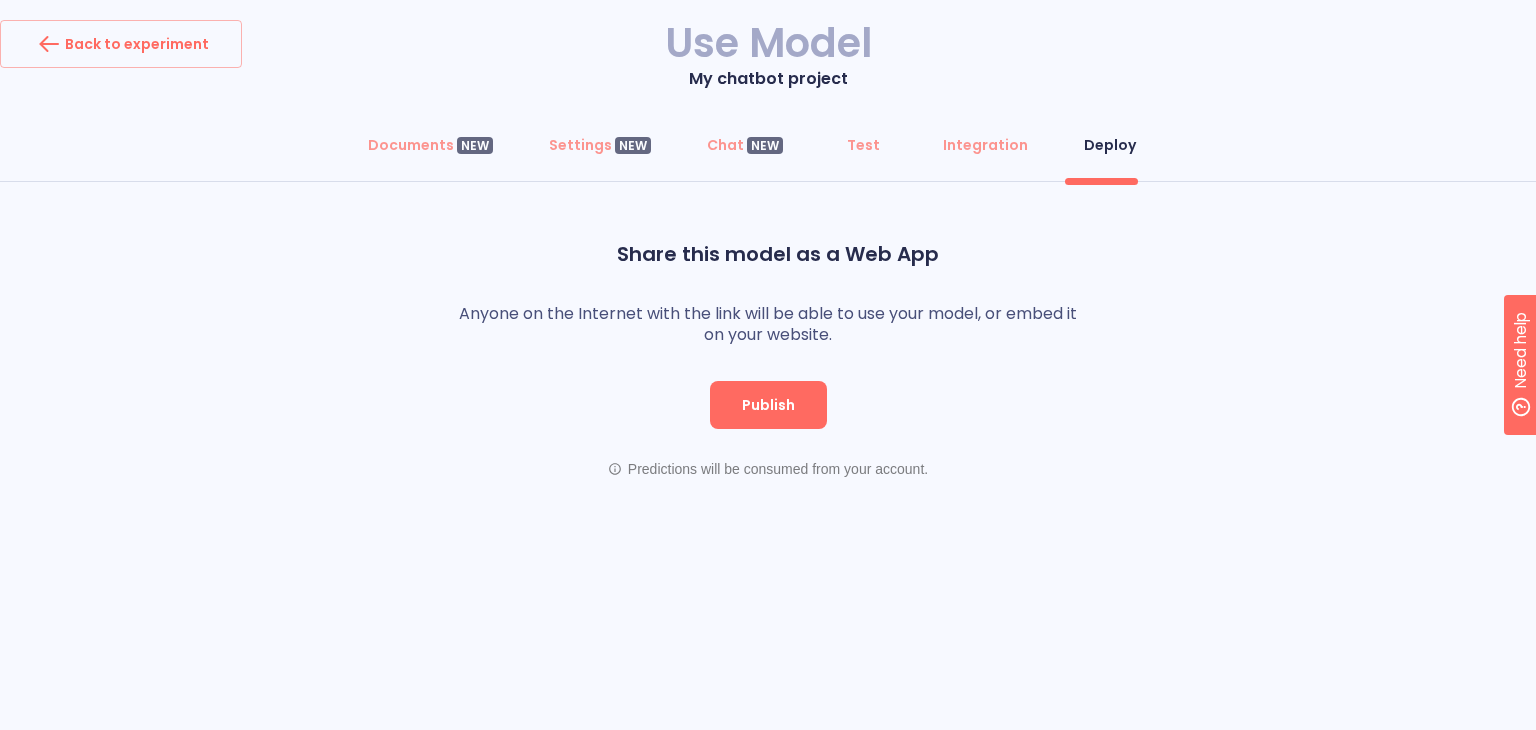 click on "Documents   NEW Settings   NEW Chat   NEW Test   Integration   Deploy" at bounding box center (768, 151) 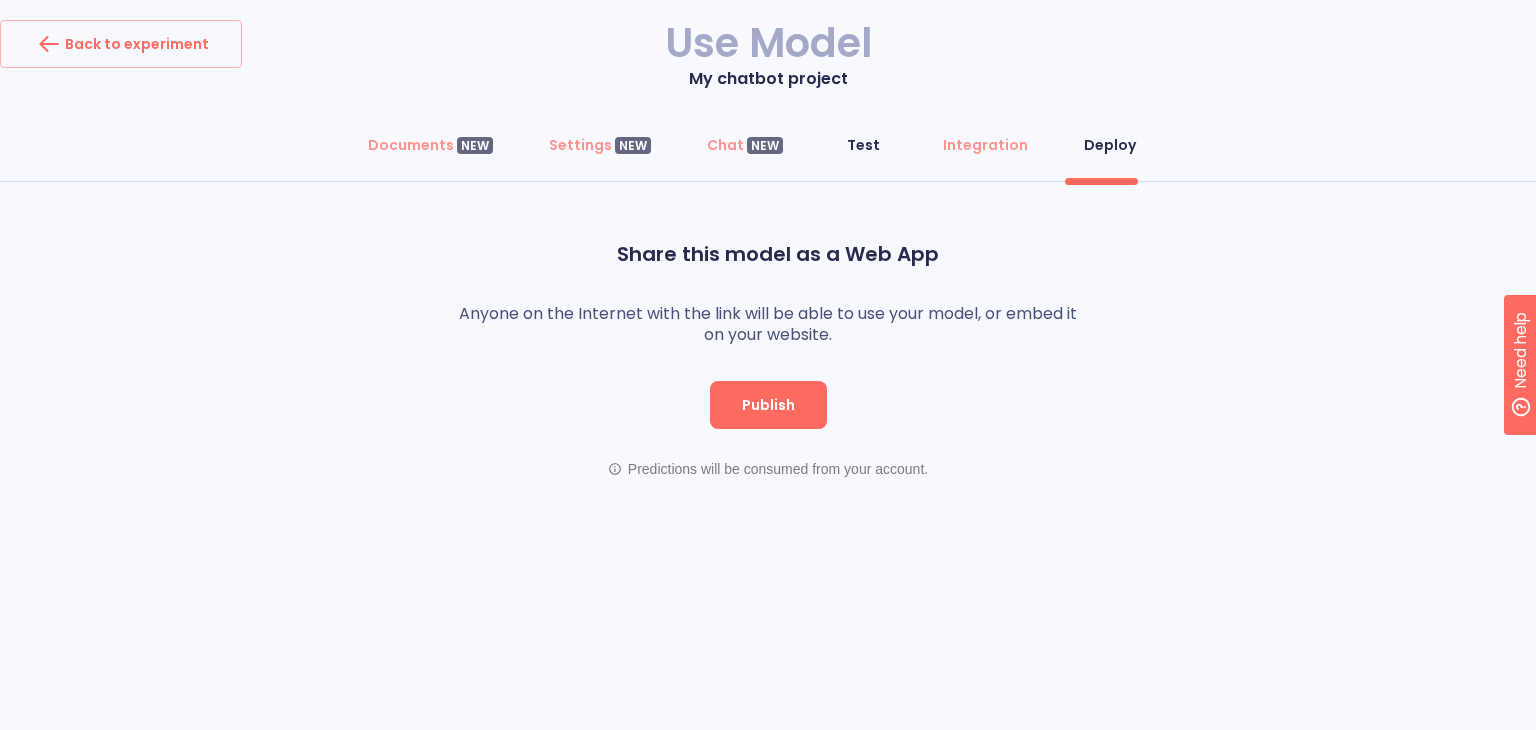click on "Test" at bounding box center [863, 145] 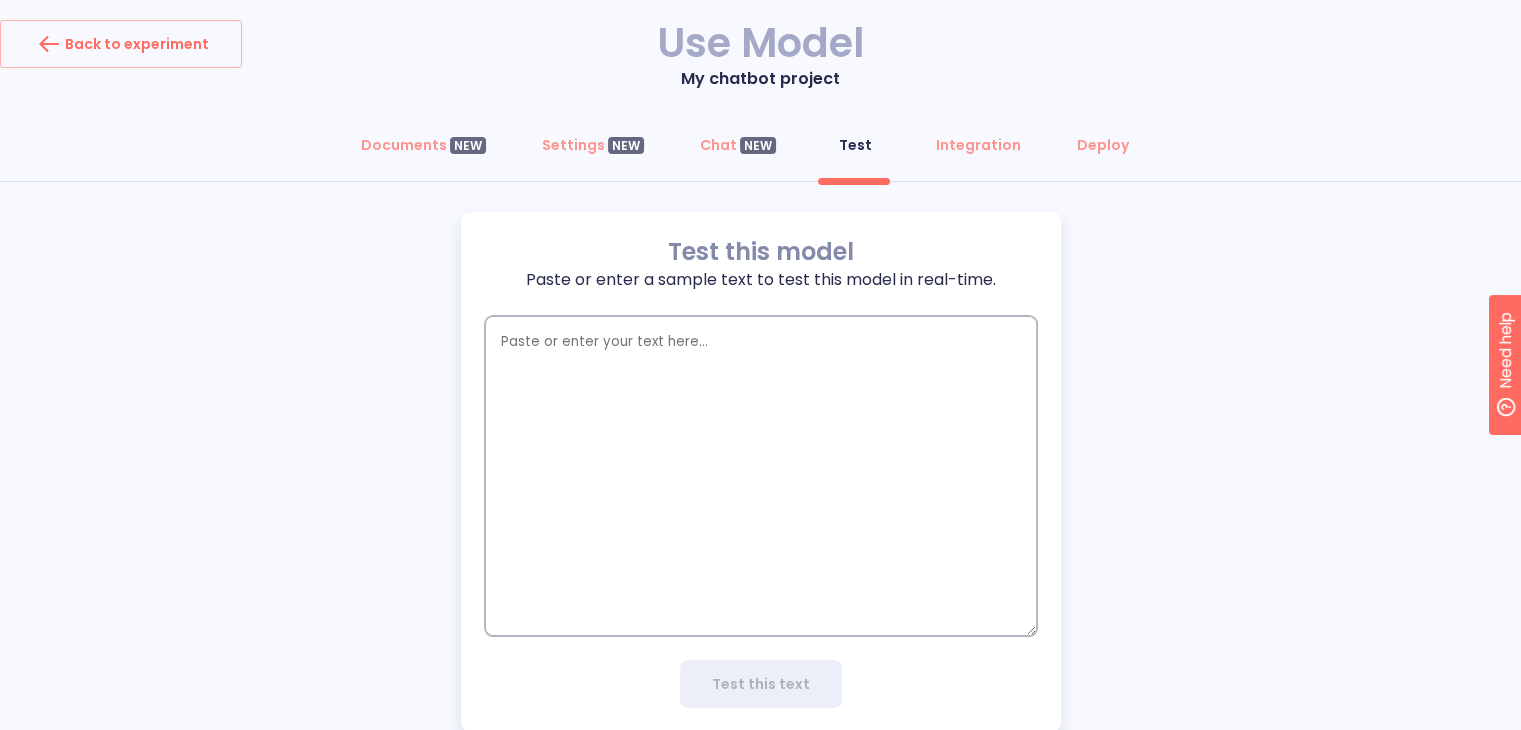 click at bounding box center [761, 476] 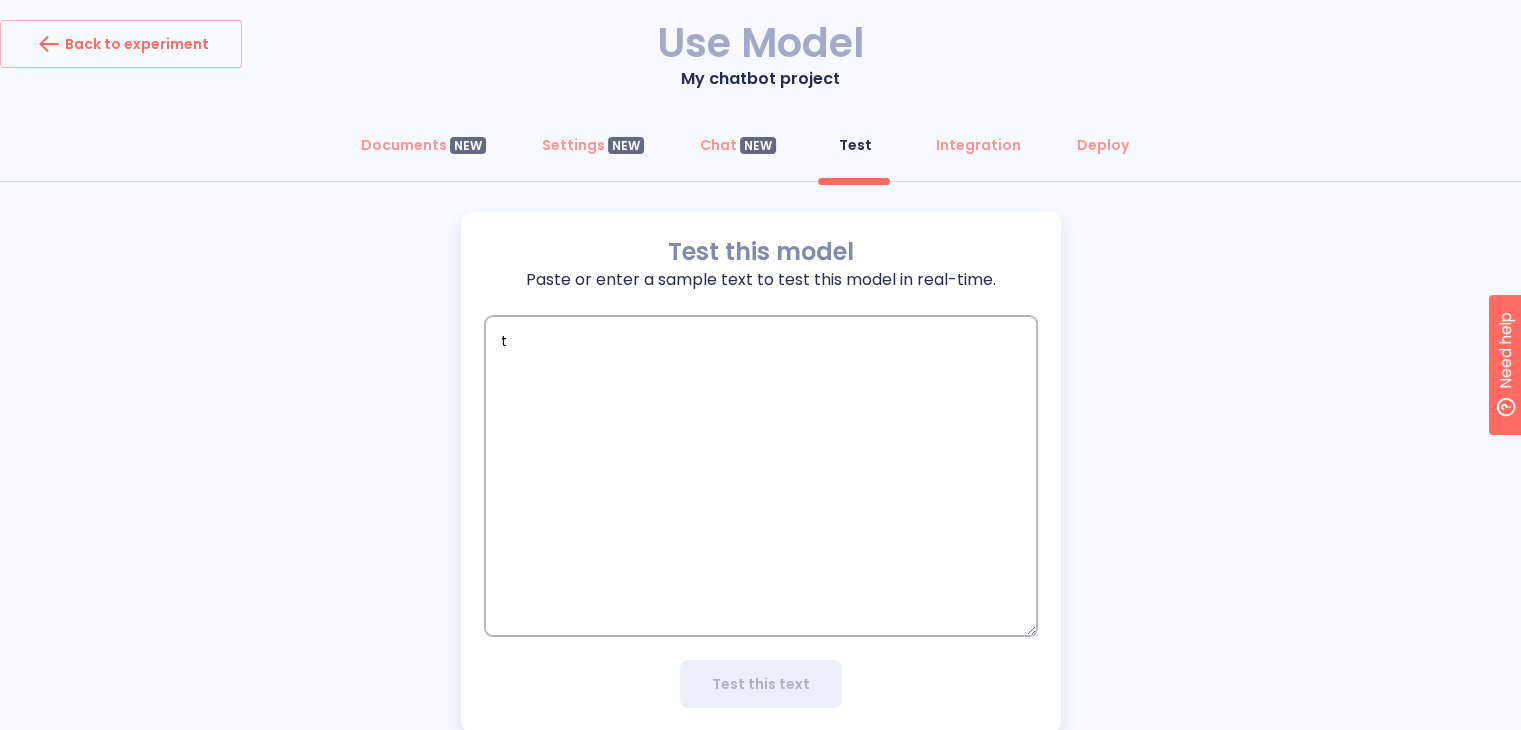 type on "te" 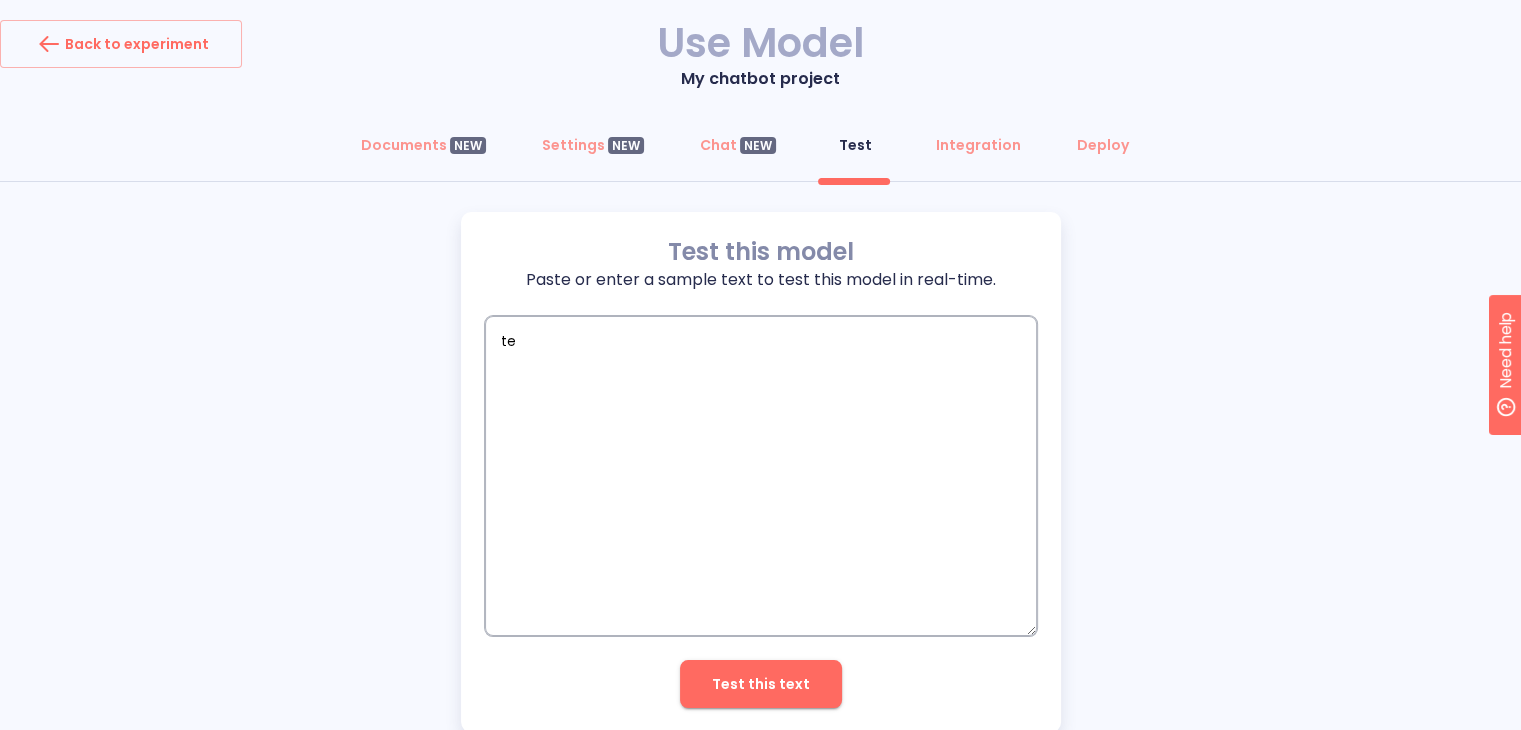 type on "tes" 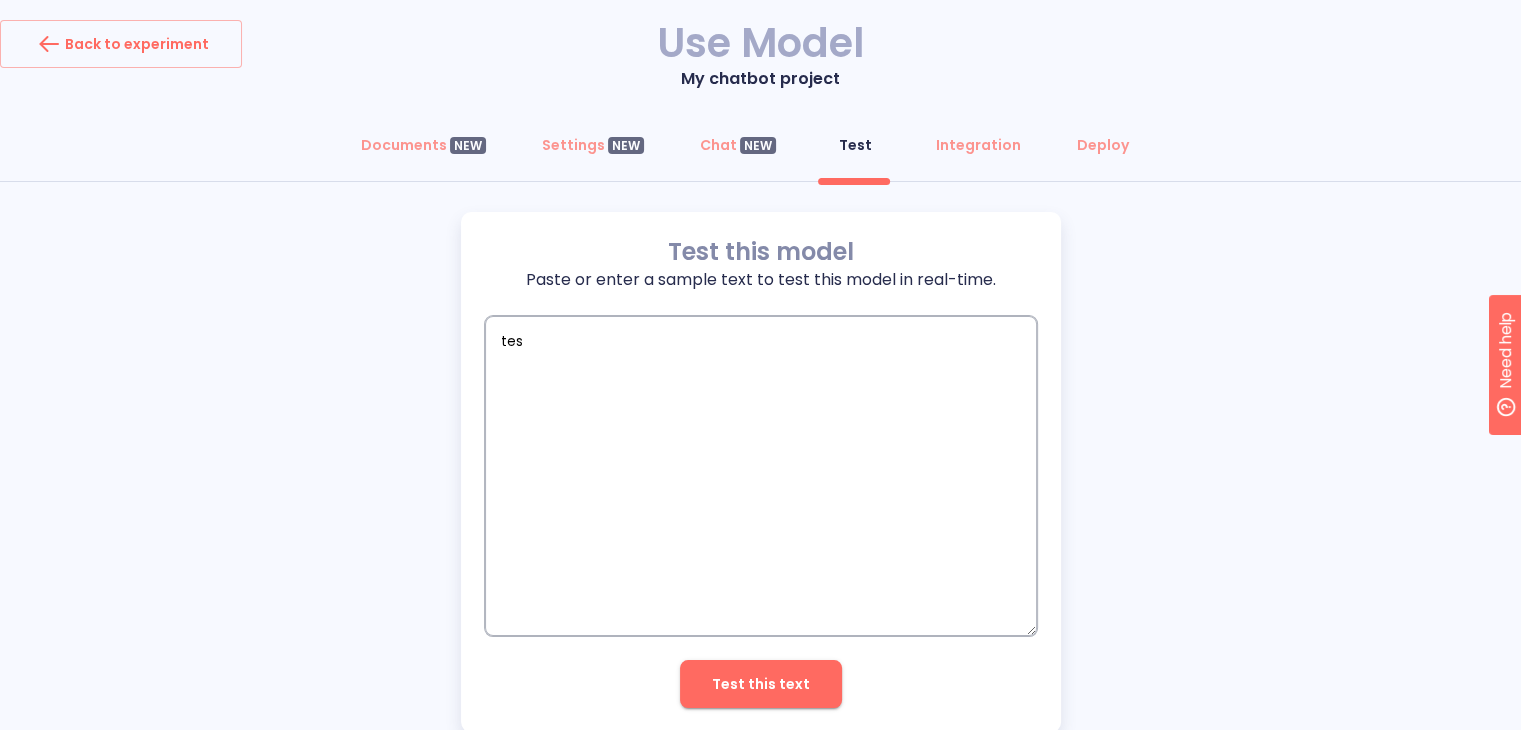 type on "test" 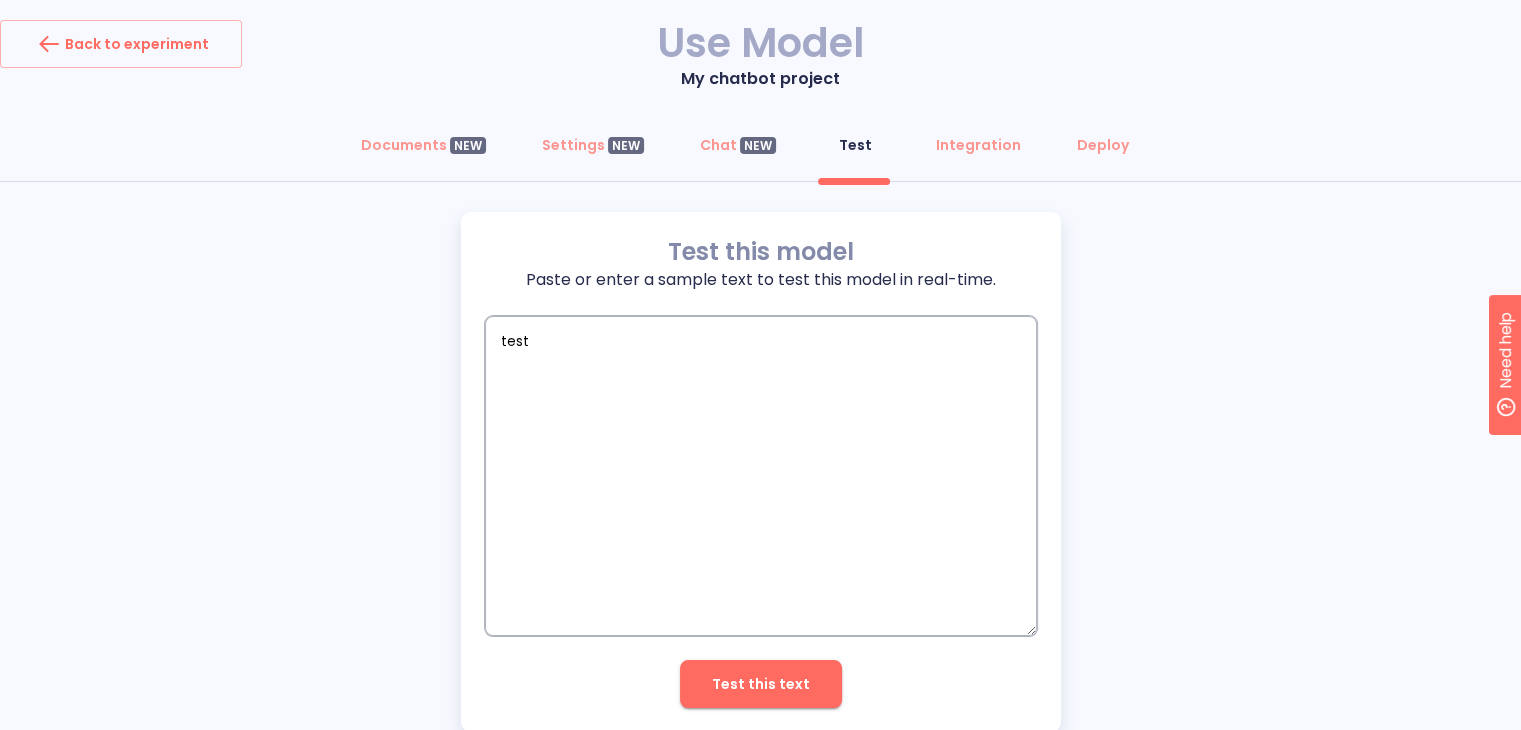 type on "test" 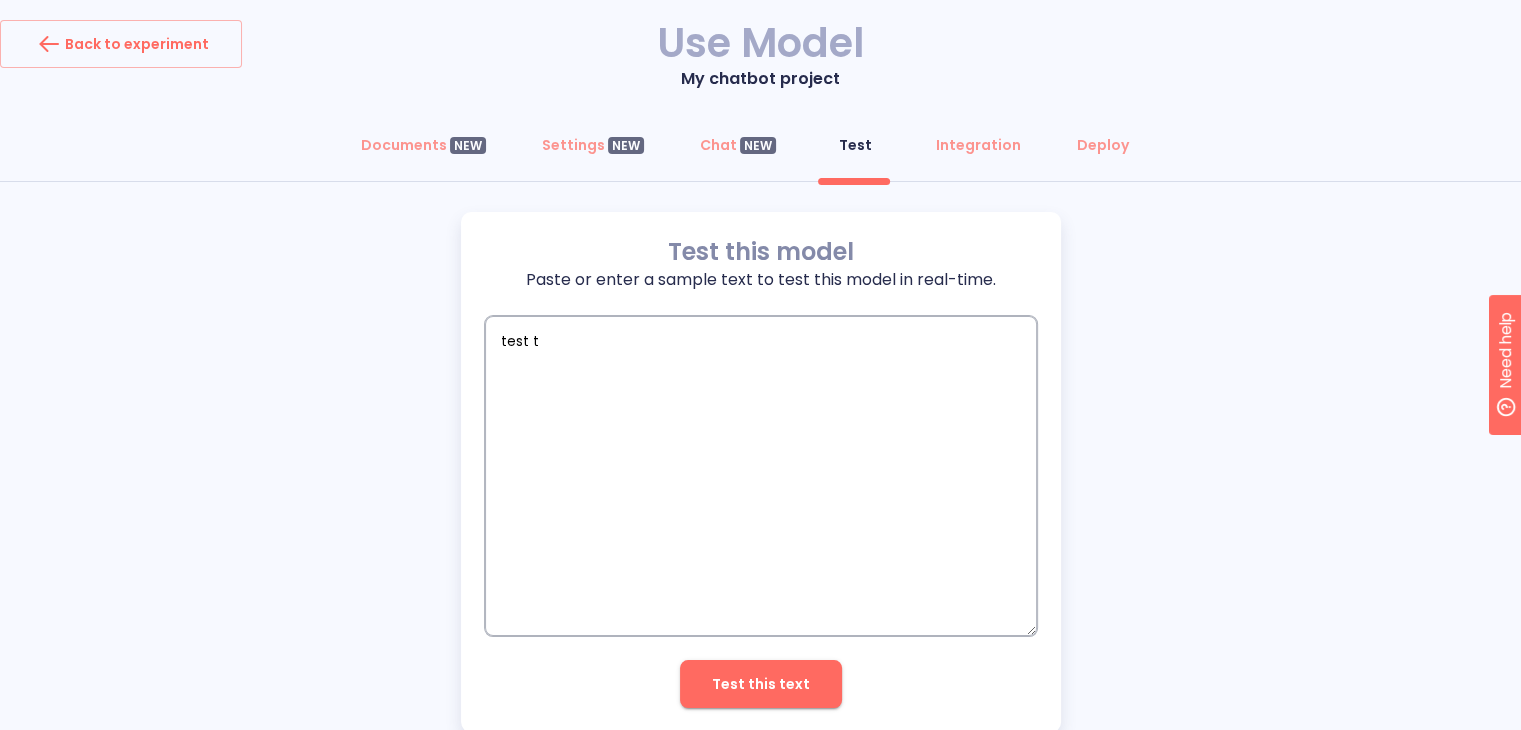 type on "test th" 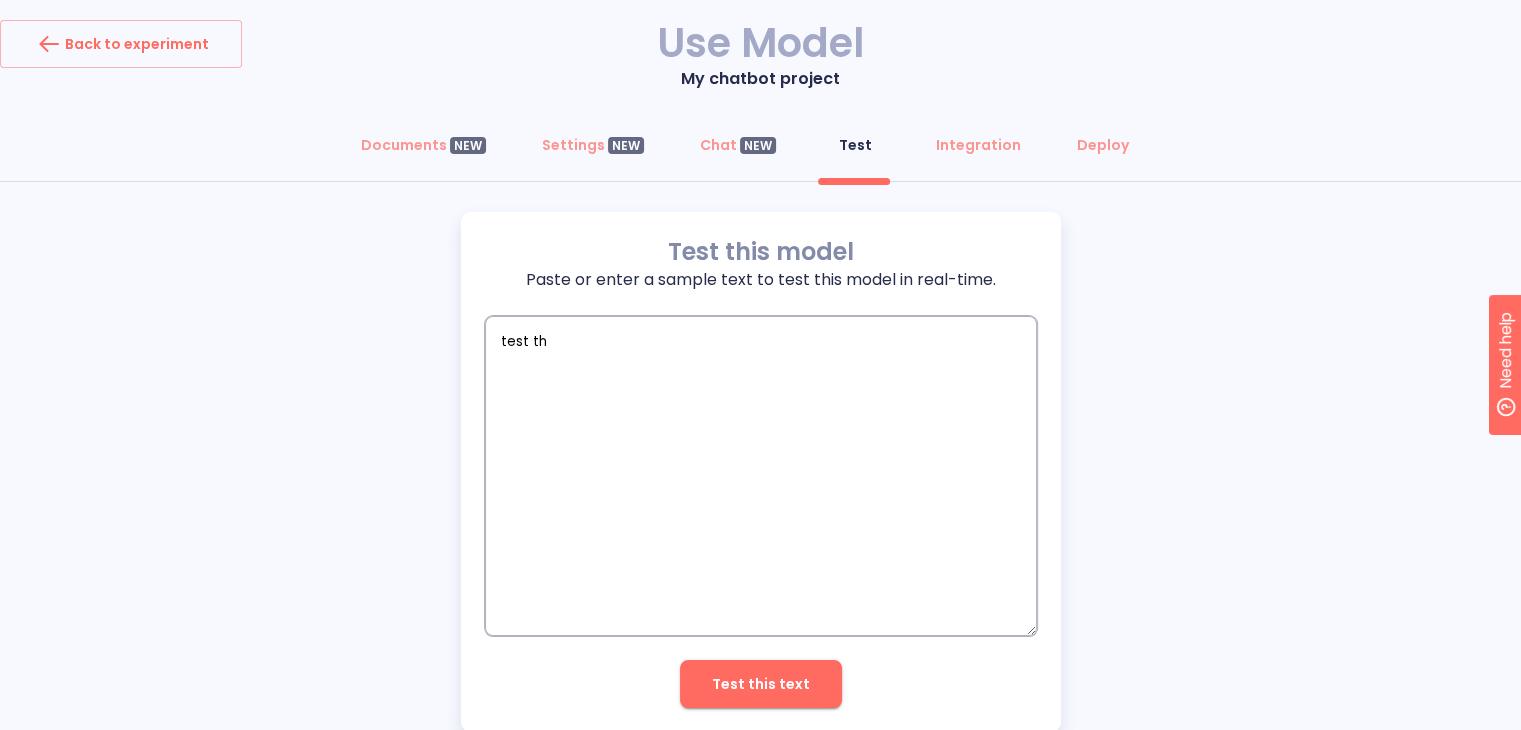 type on "test the" 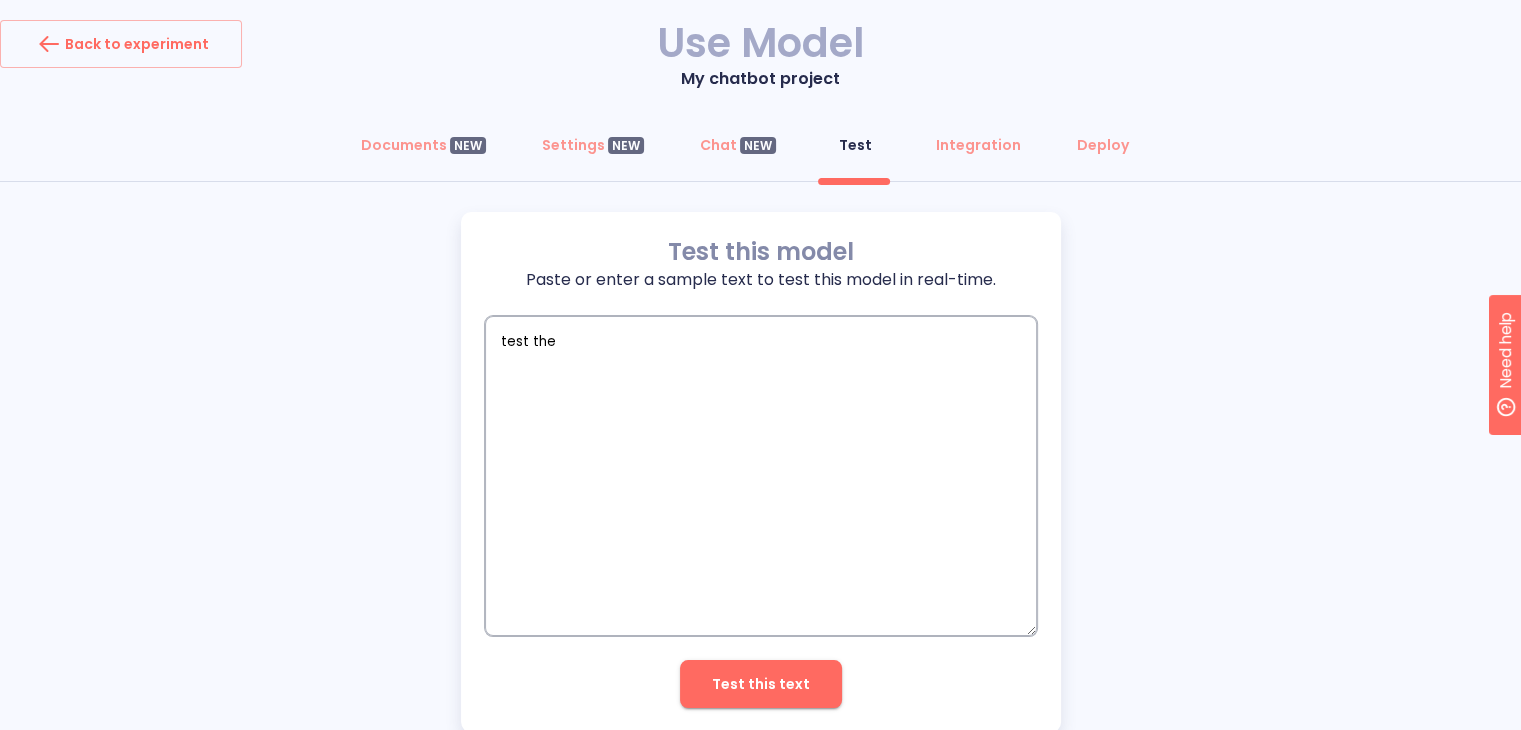 type on "test the" 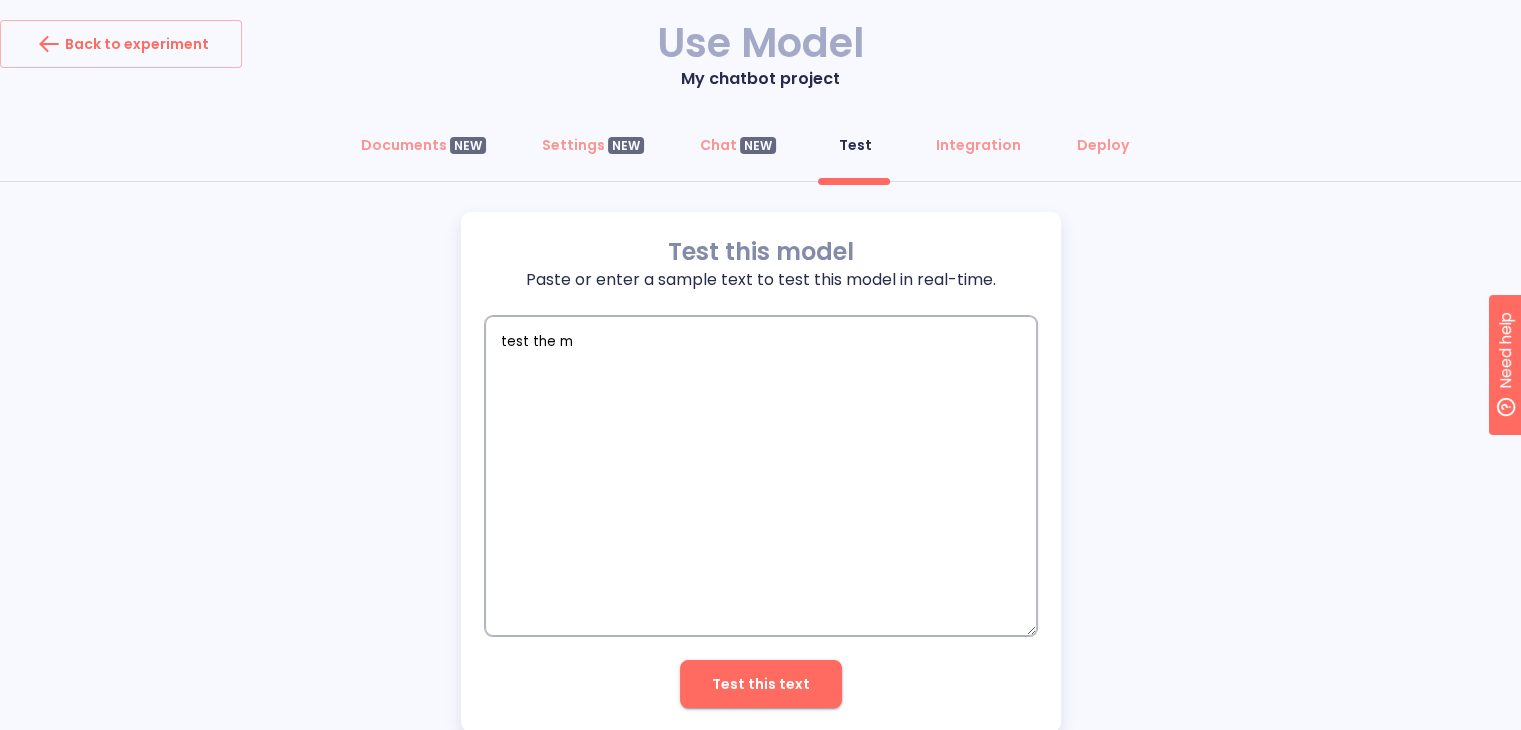 type on "test the mo" 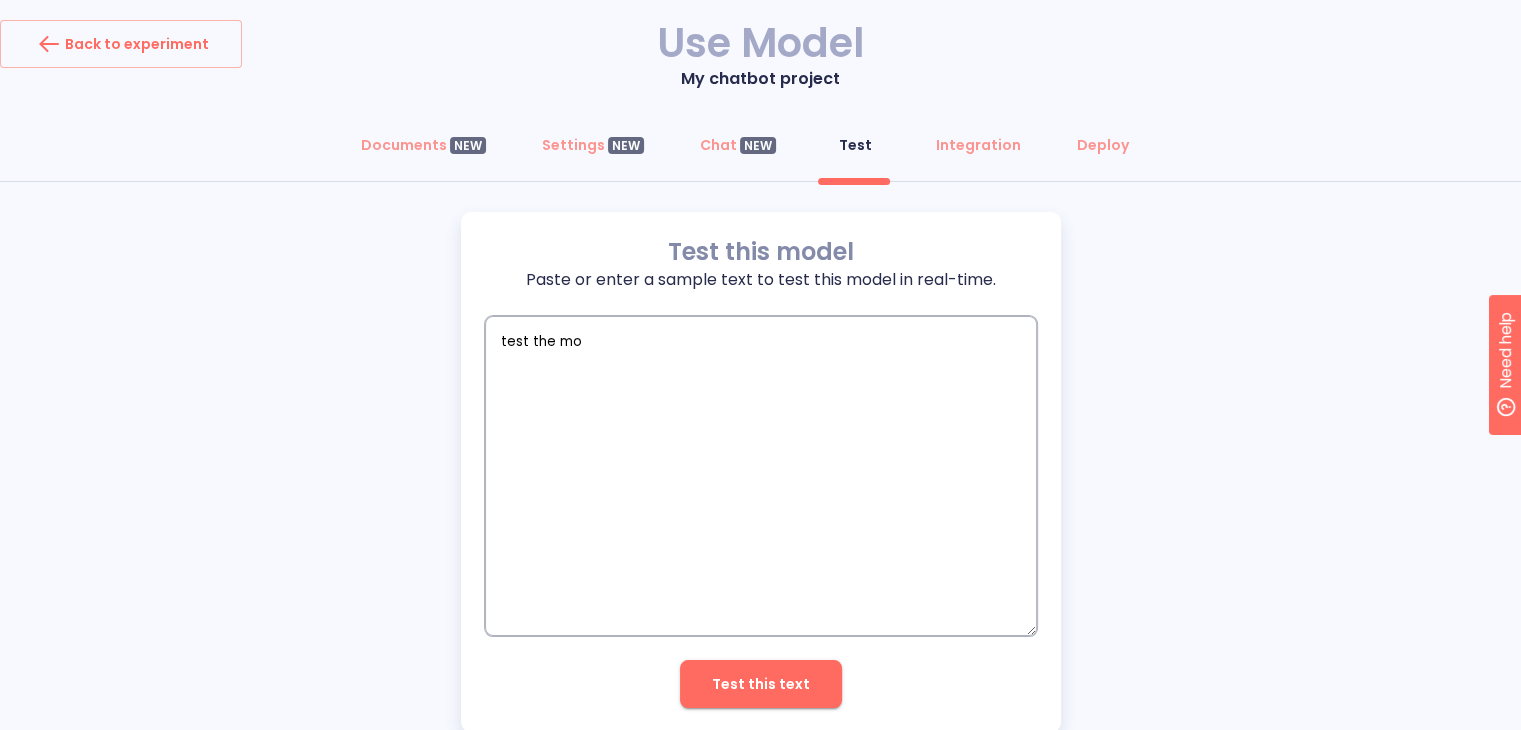 type on "test the mod" 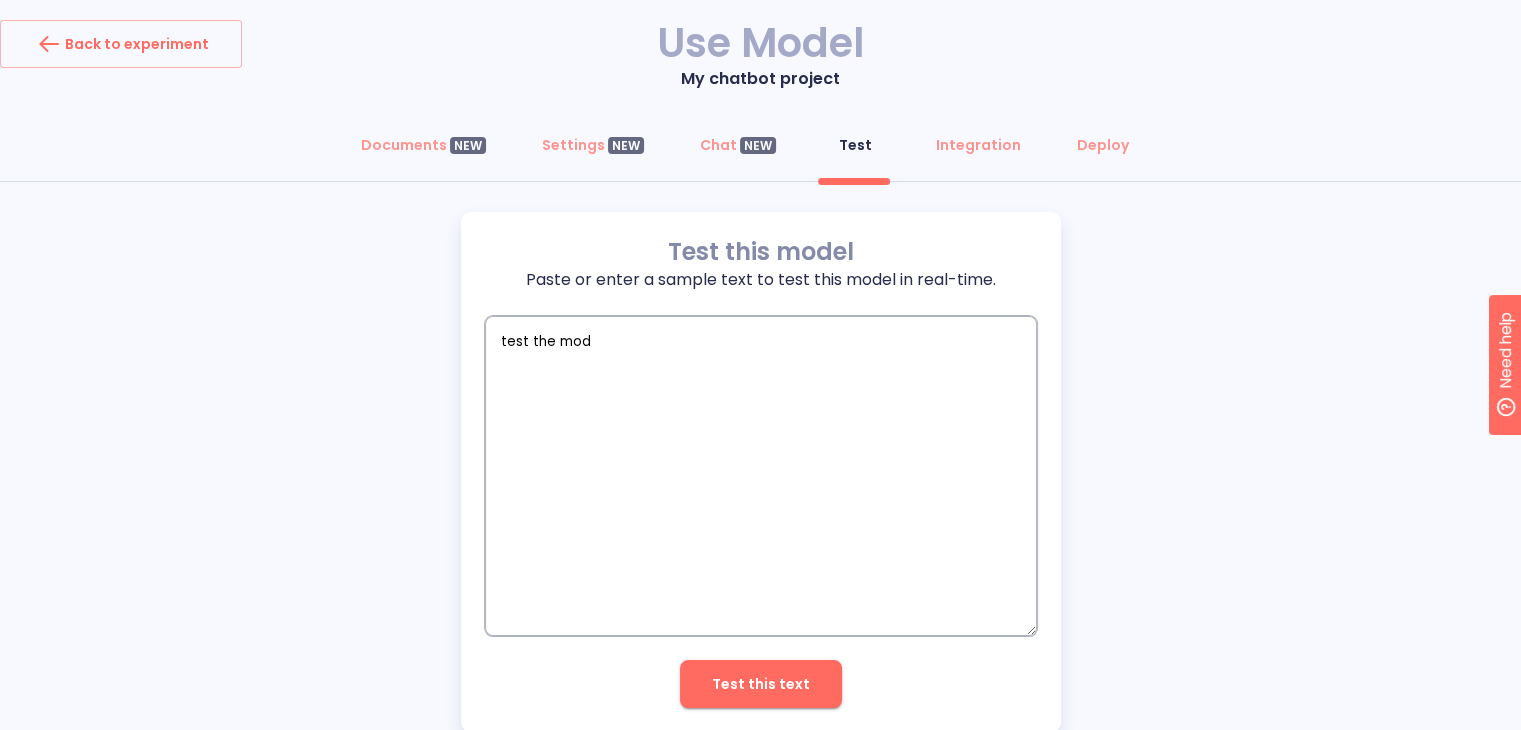 type on "test the mode" 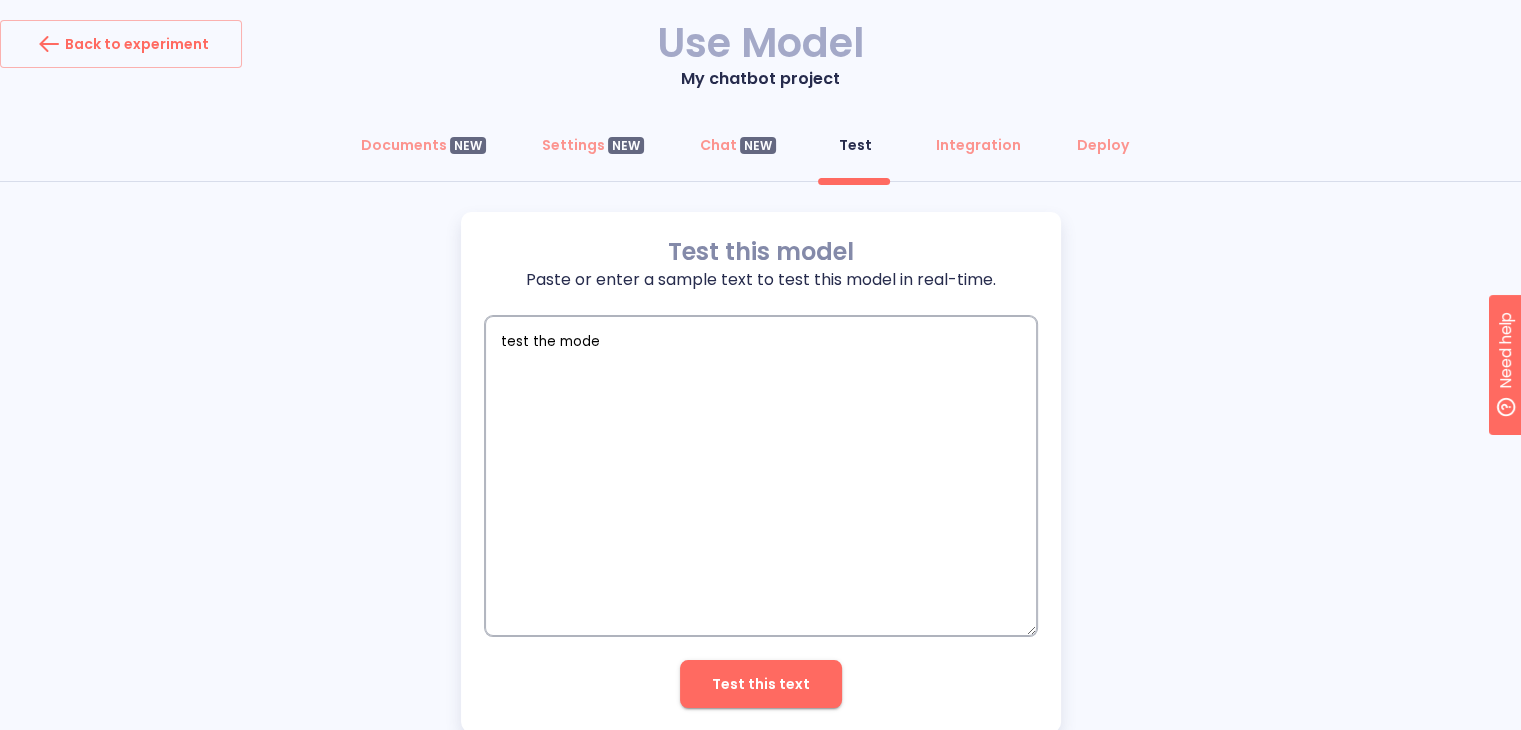 type on "test the model" 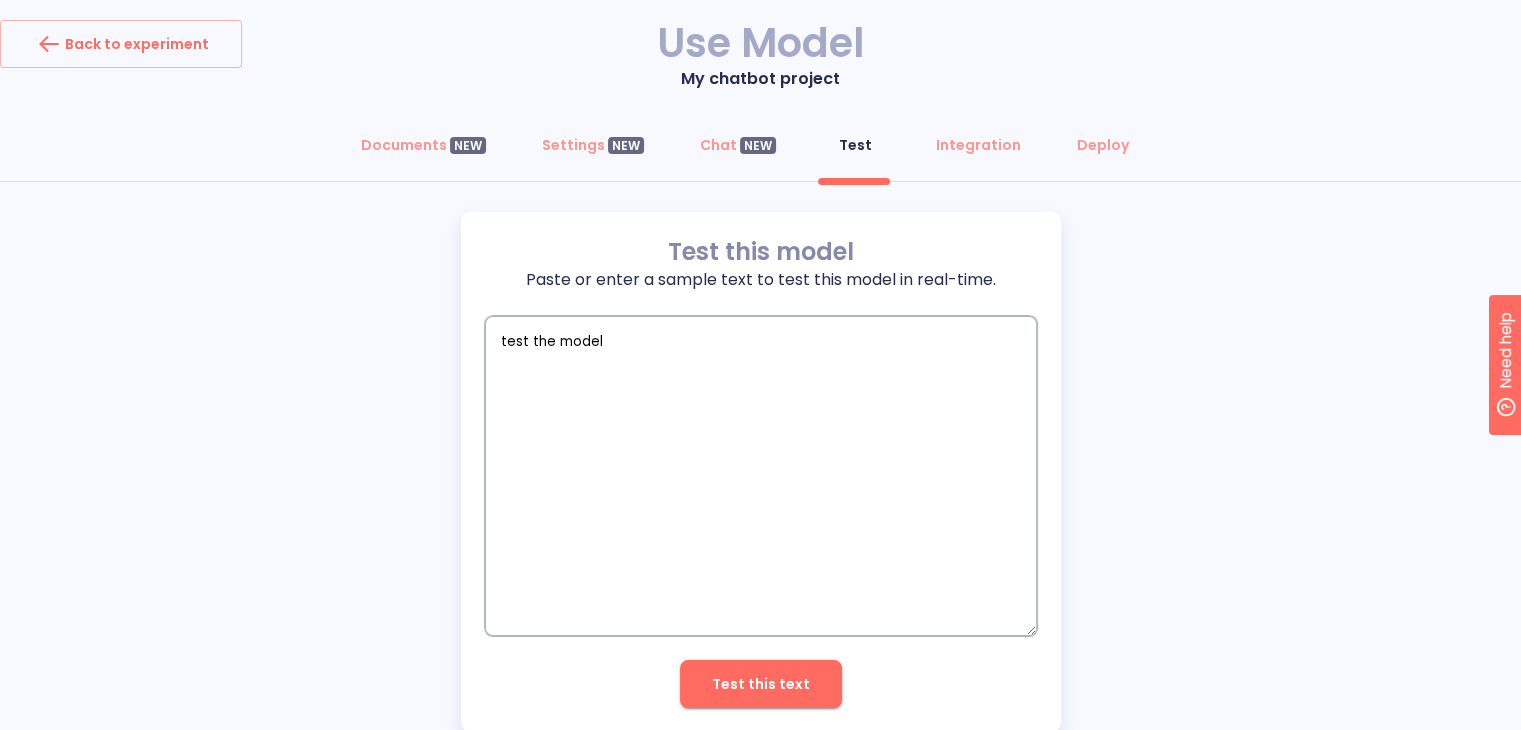 type on "test the model" 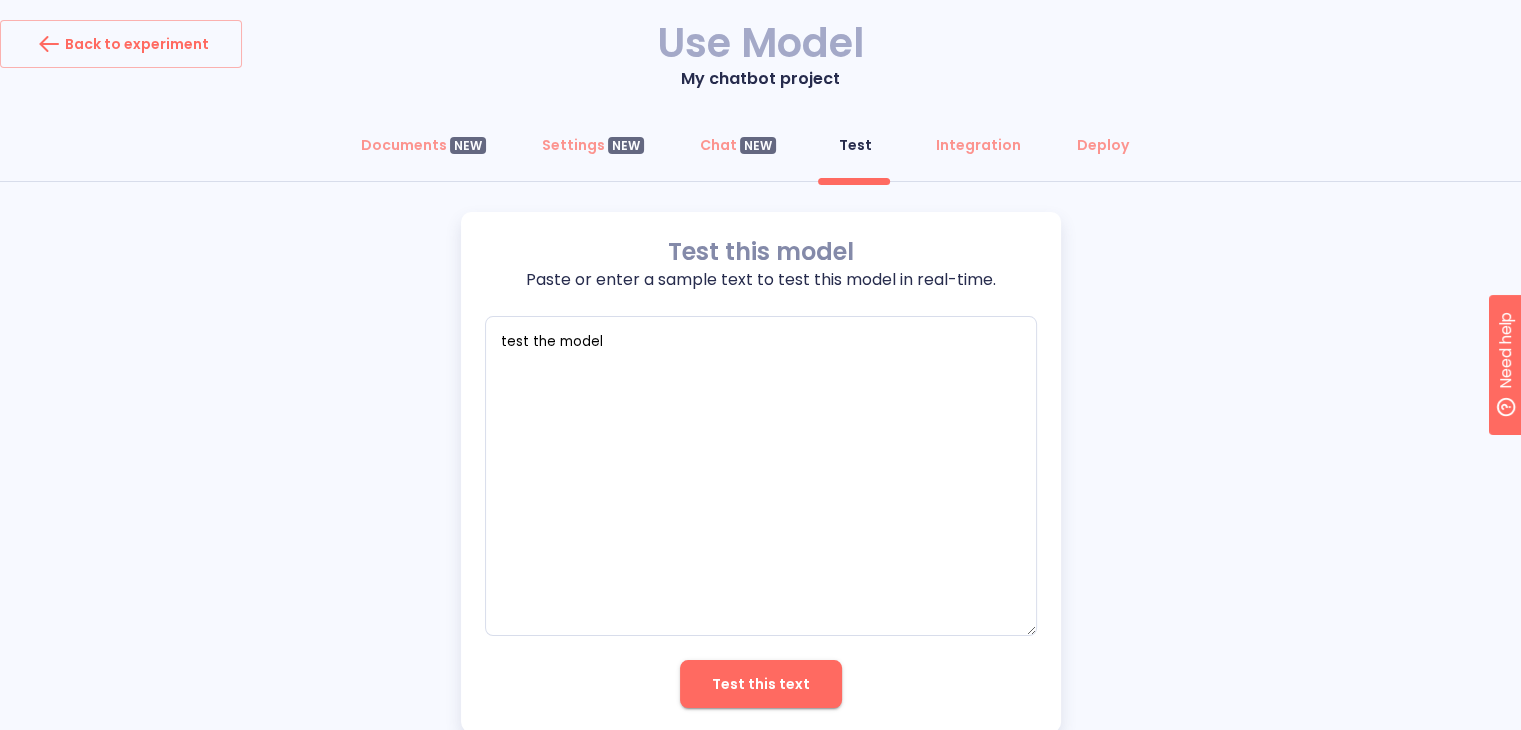 click on "Test this text" at bounding box center [761, 684] 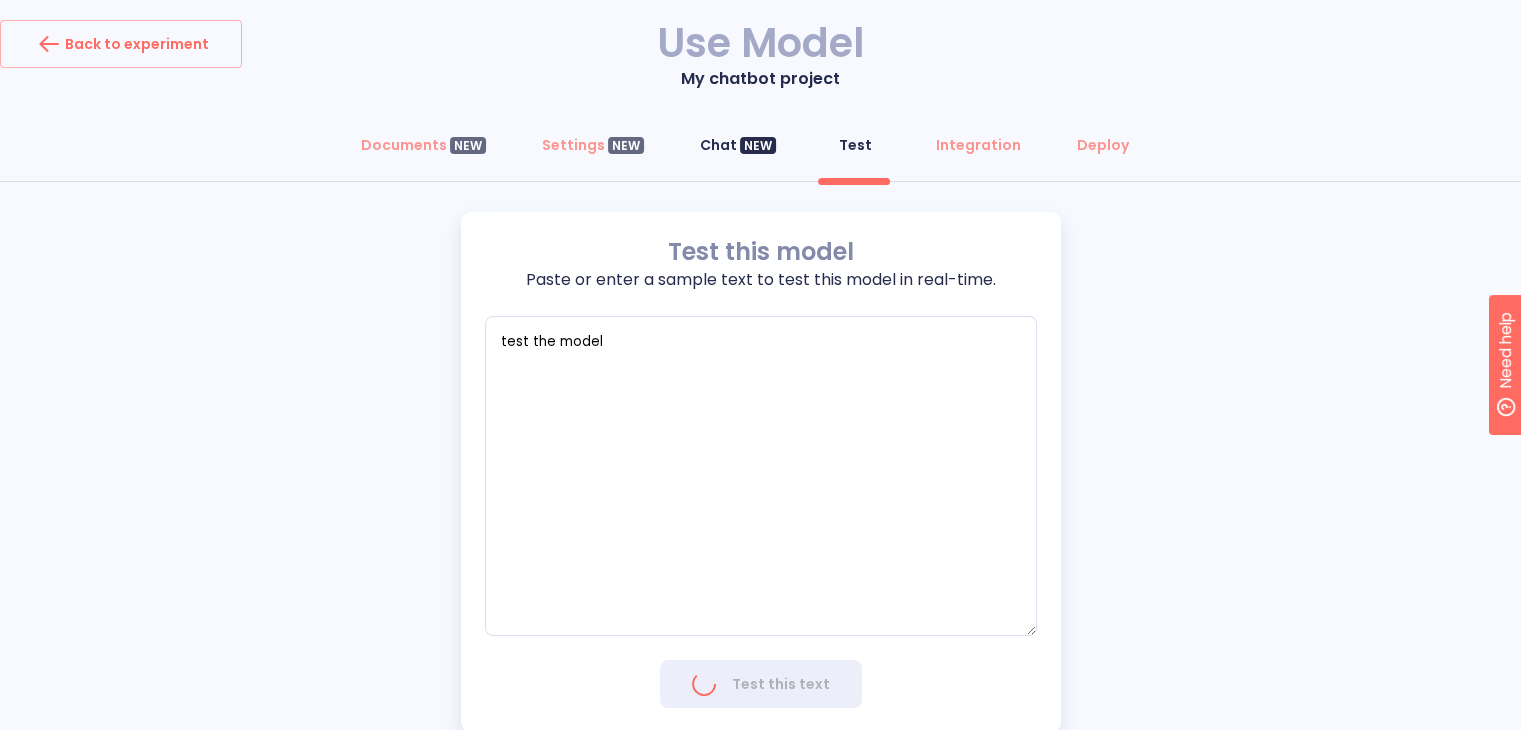 click on "Chat   NEW" at bounding box center [738, 145] 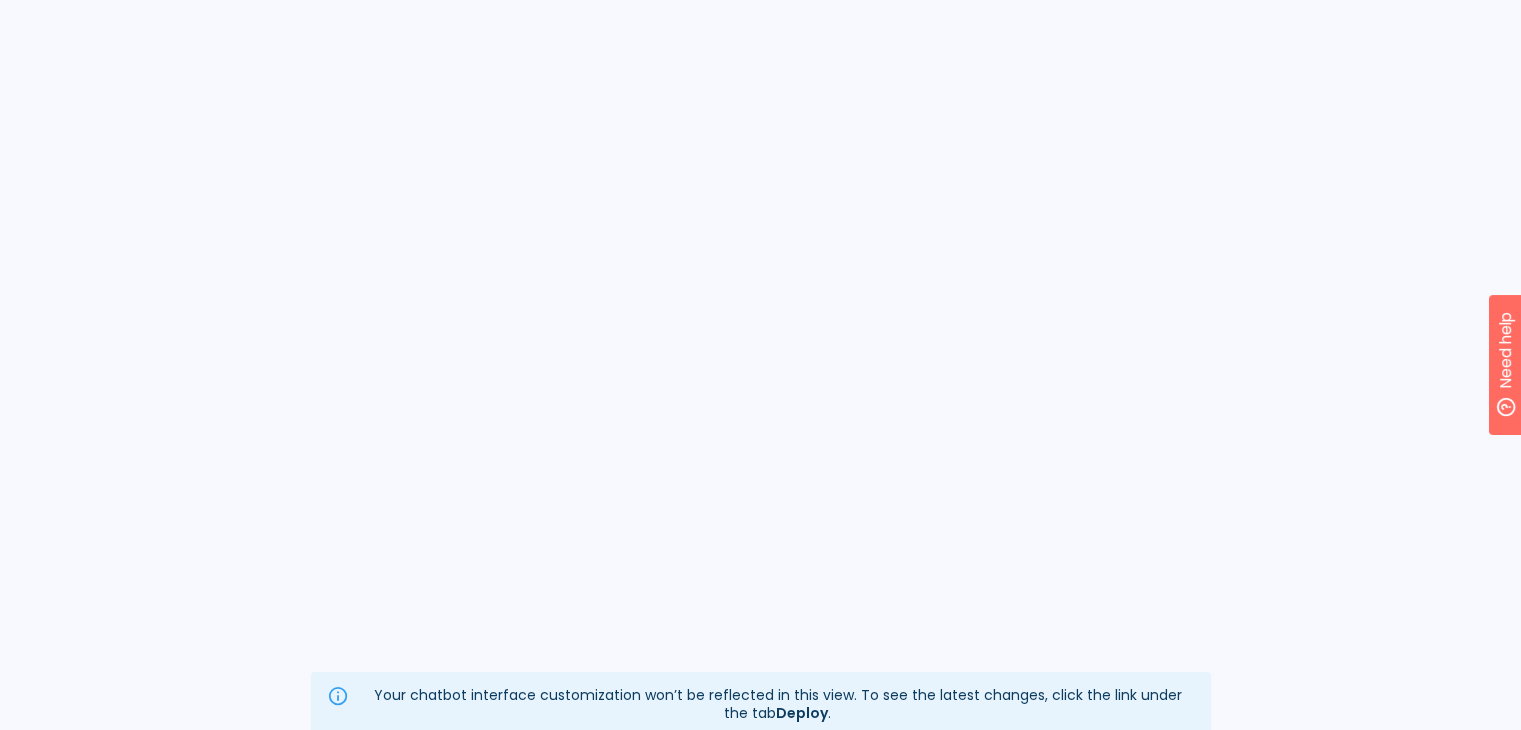 scroll, scrollTop: 256, scrollLeft: 0, axis: vertical 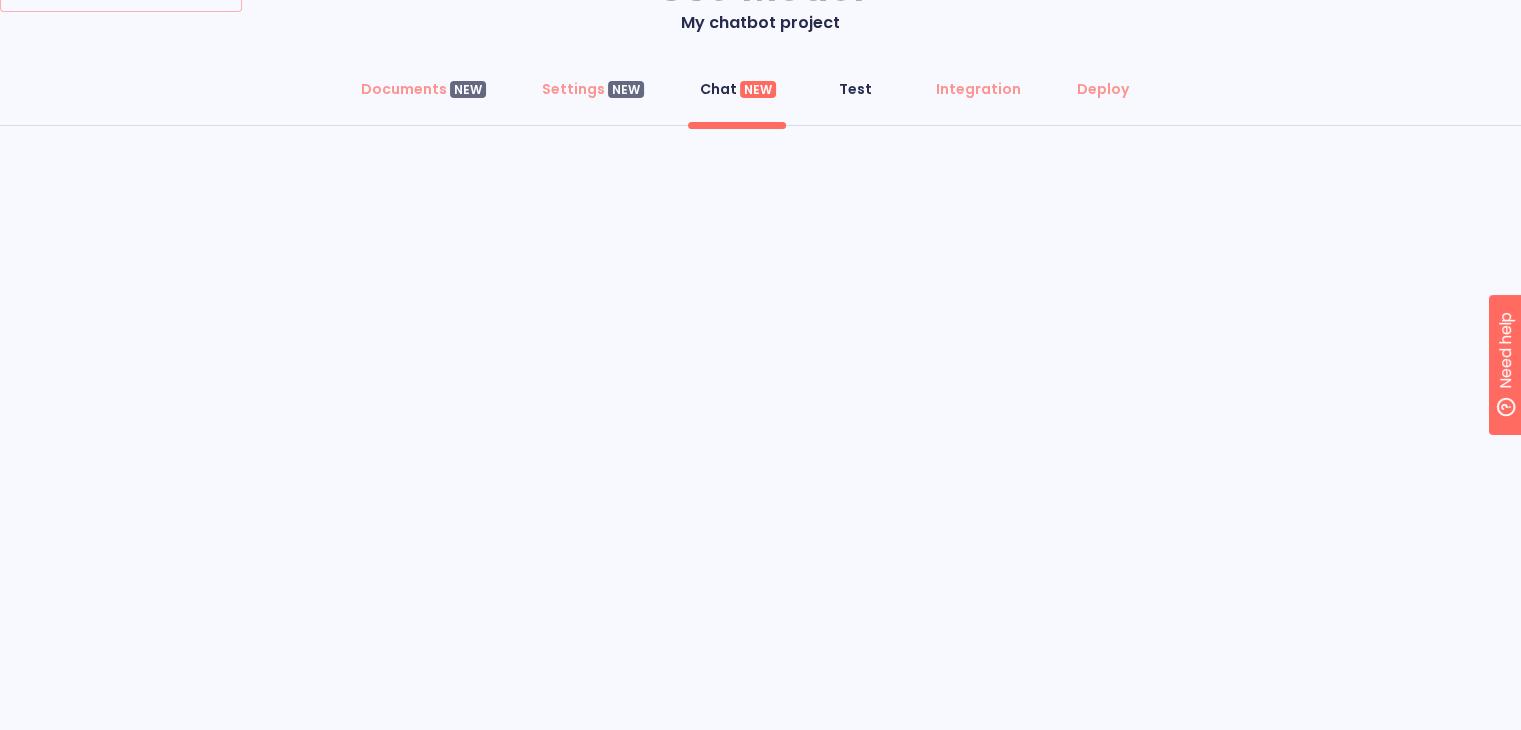 click on "Test" at bounding box center [855, 89] 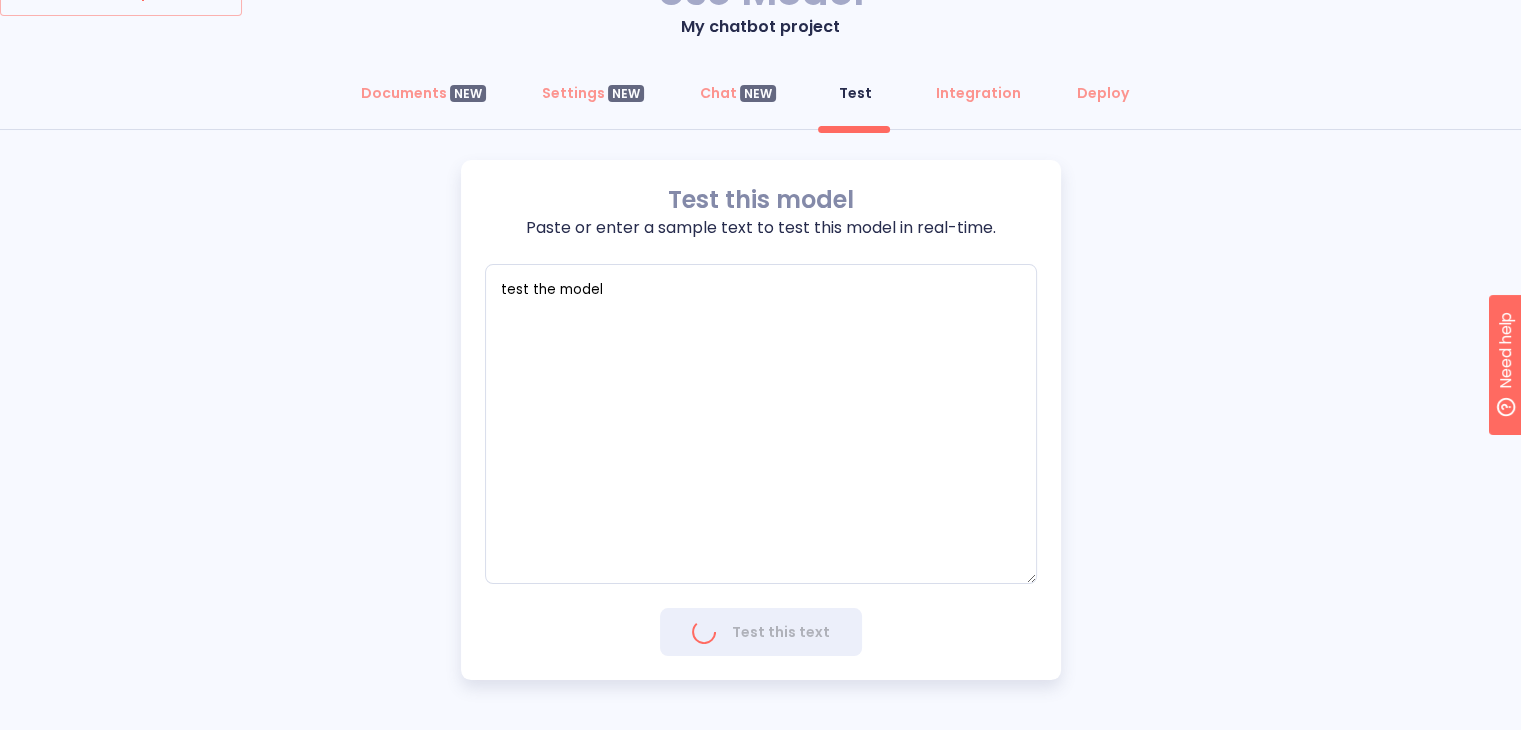 scroll, scrollTop: 52, scrollLeft: 0, axis: vertical 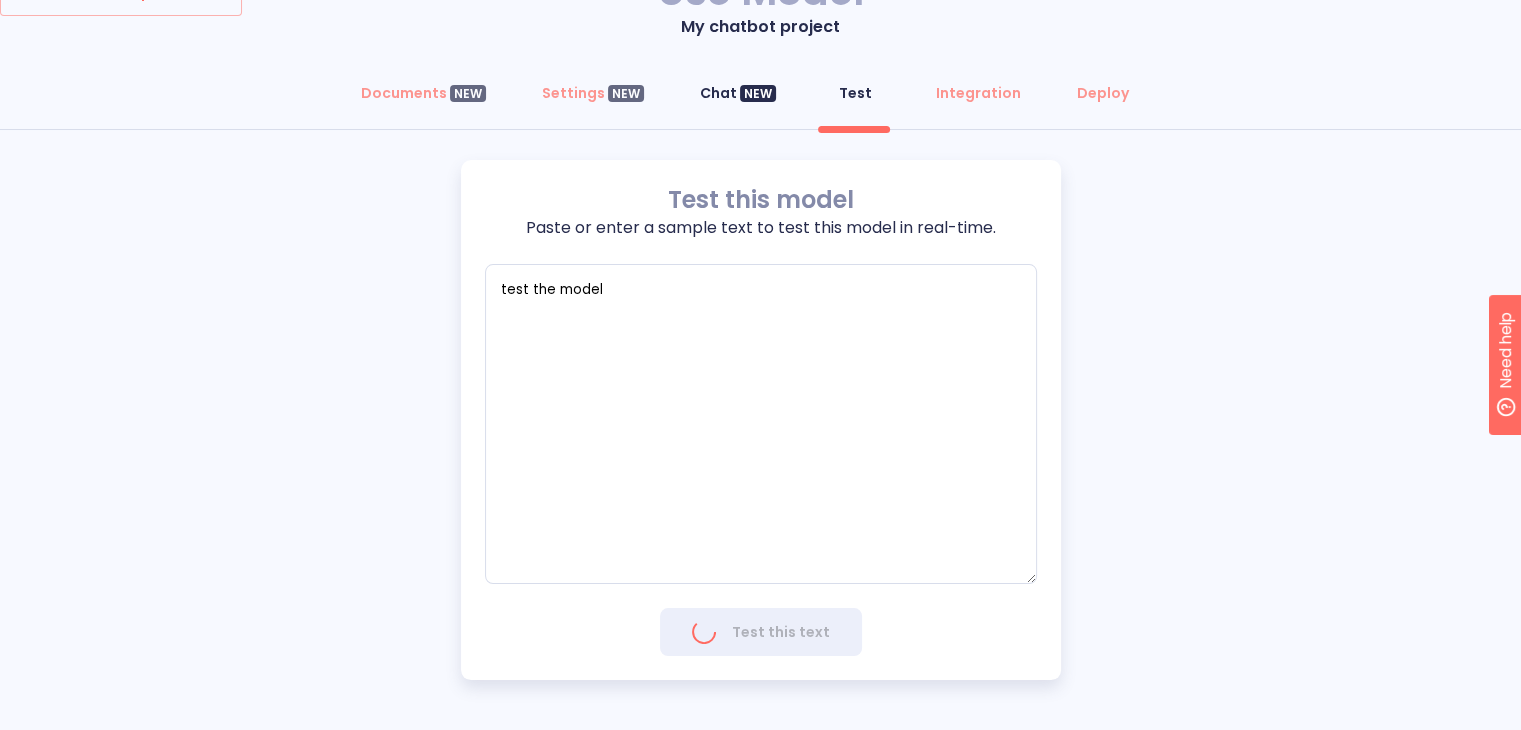click on "Chat   NEW" at bounding box center [738, 93] 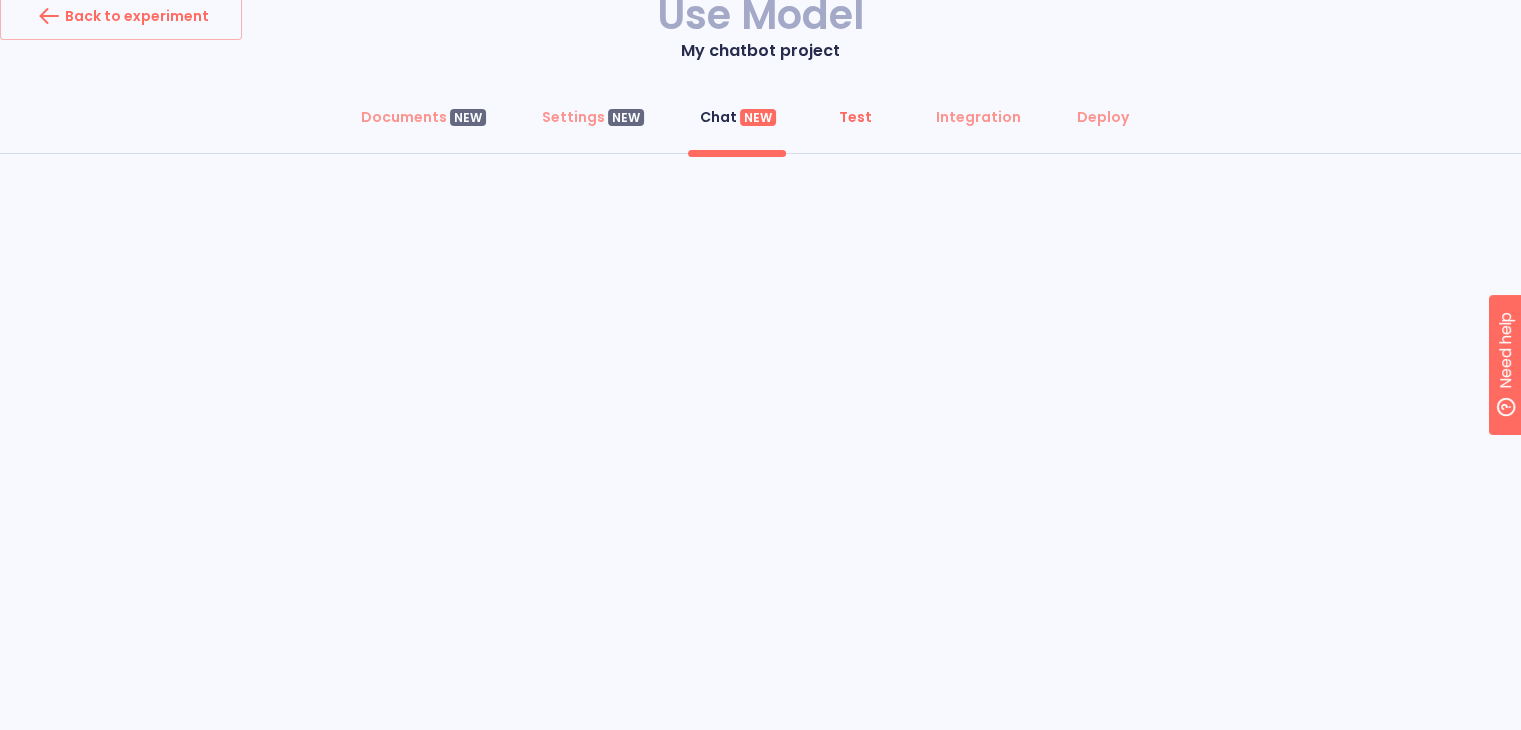 scroll, scrollTop: 0, scrollLeft: 0, axis: both 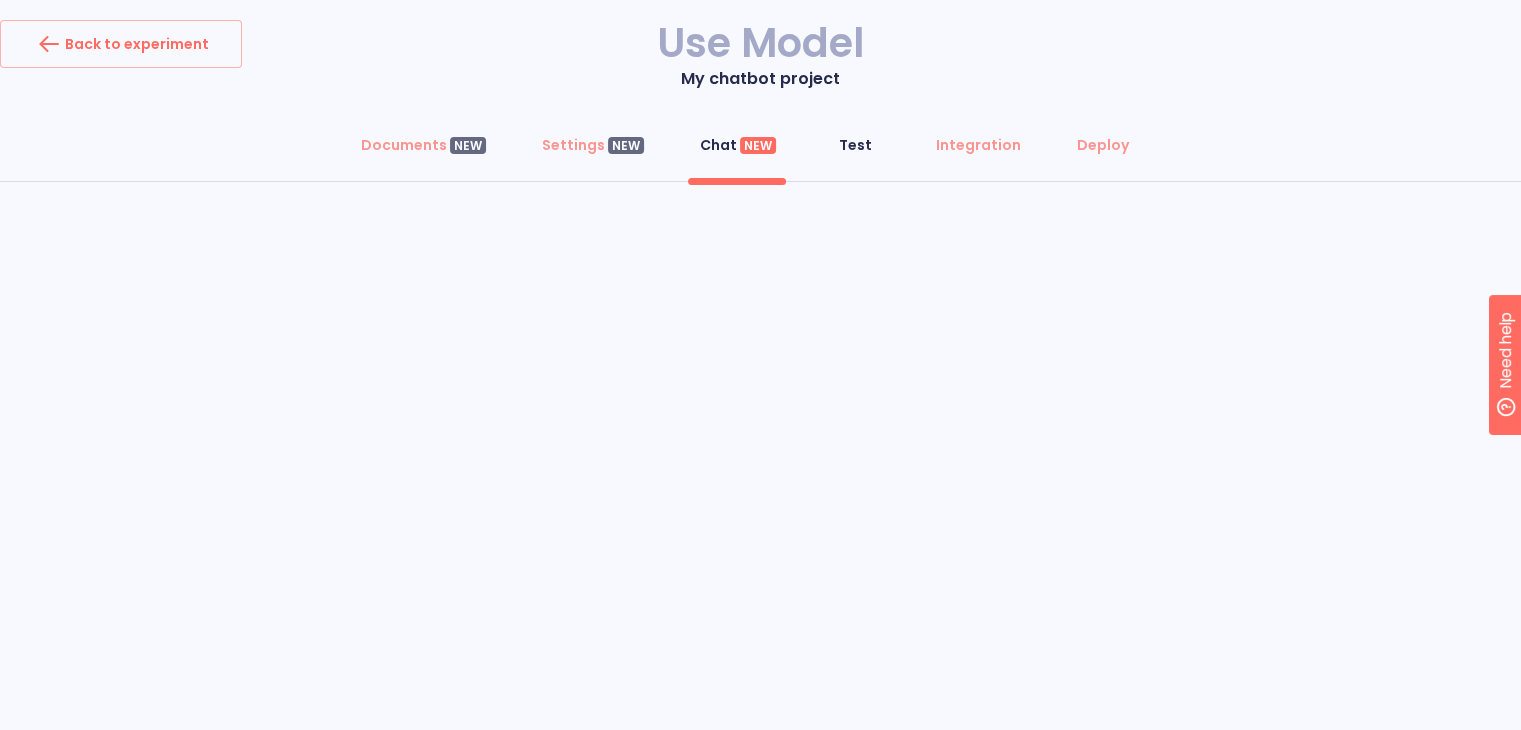 click on "Test" at bounding box center [855, 145] 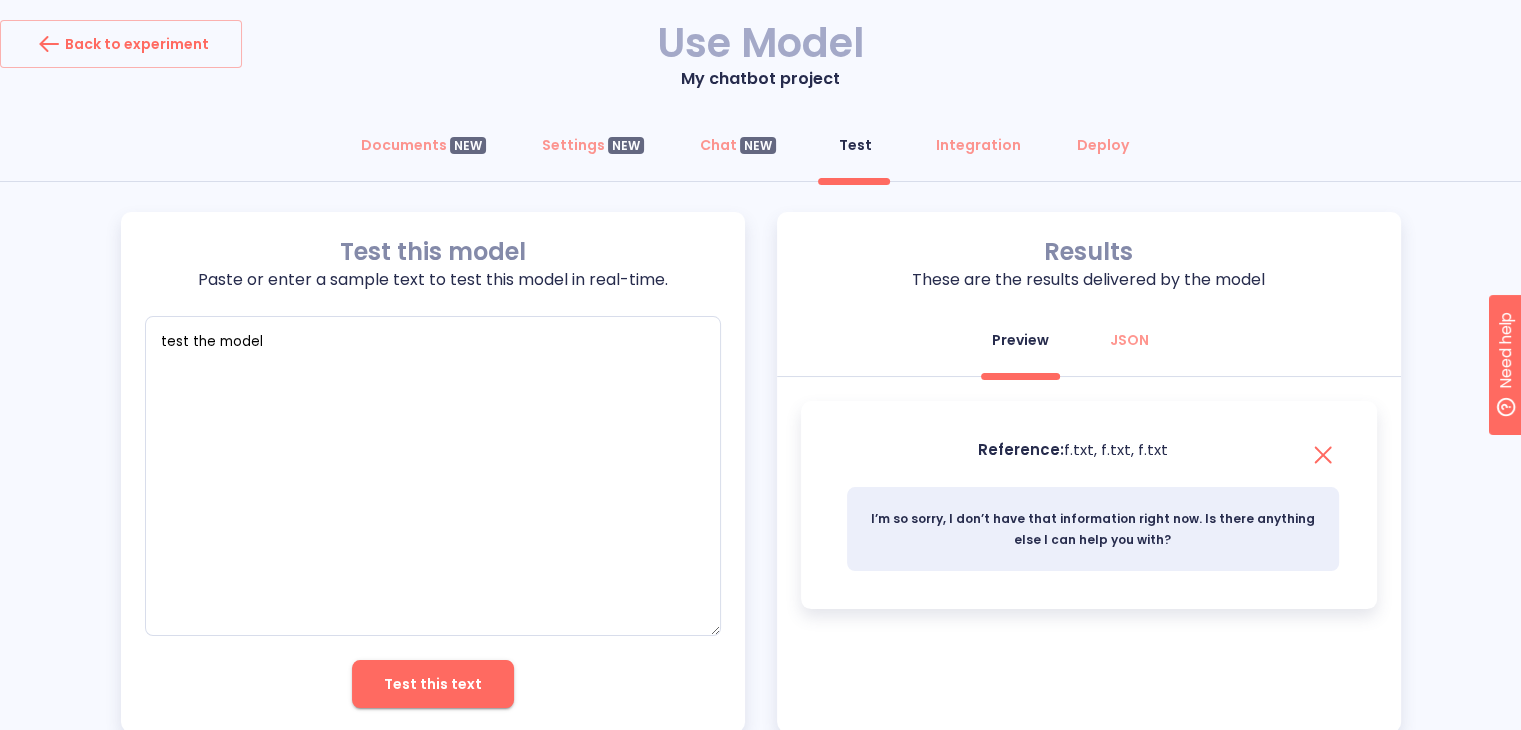 click 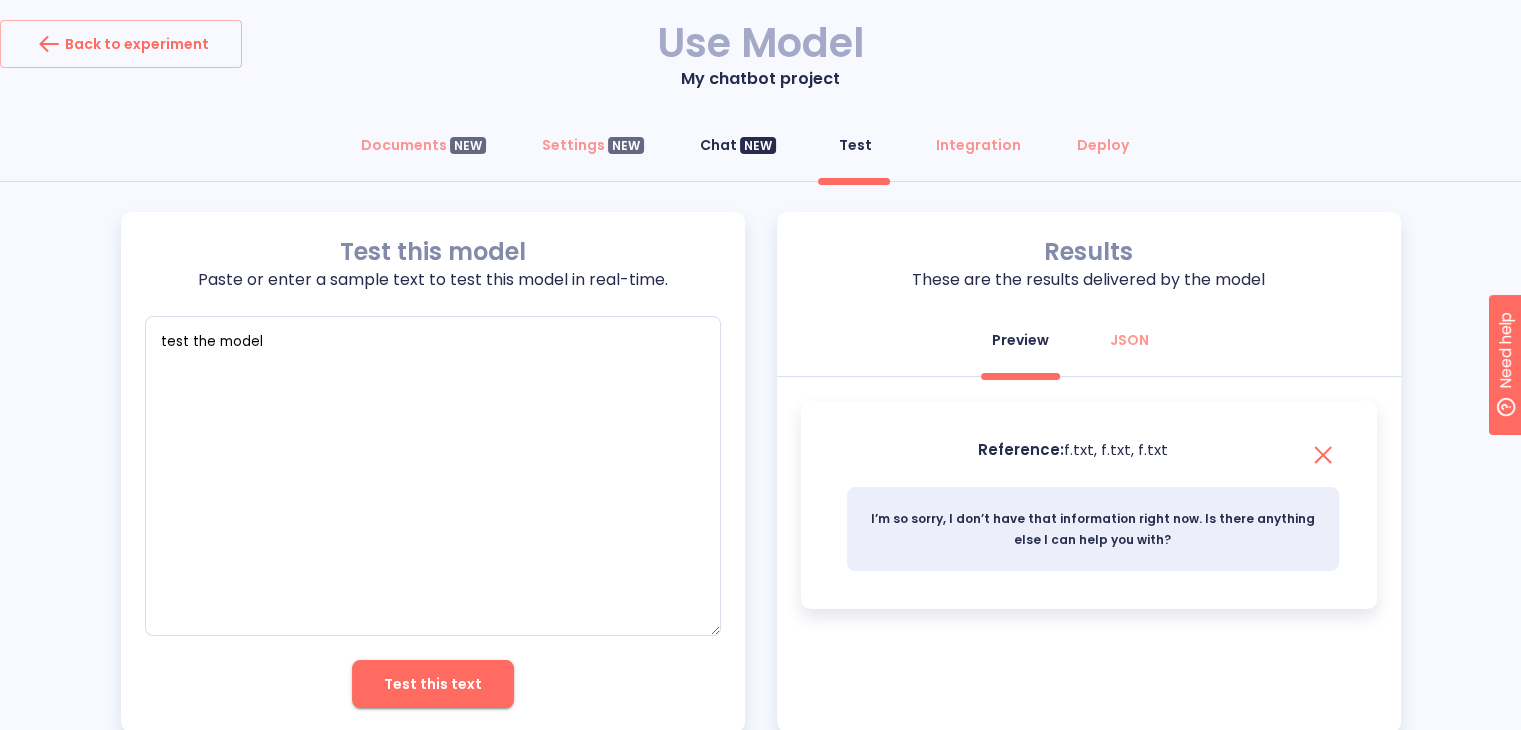 click on "NEW" at bounding box center (758, 146) 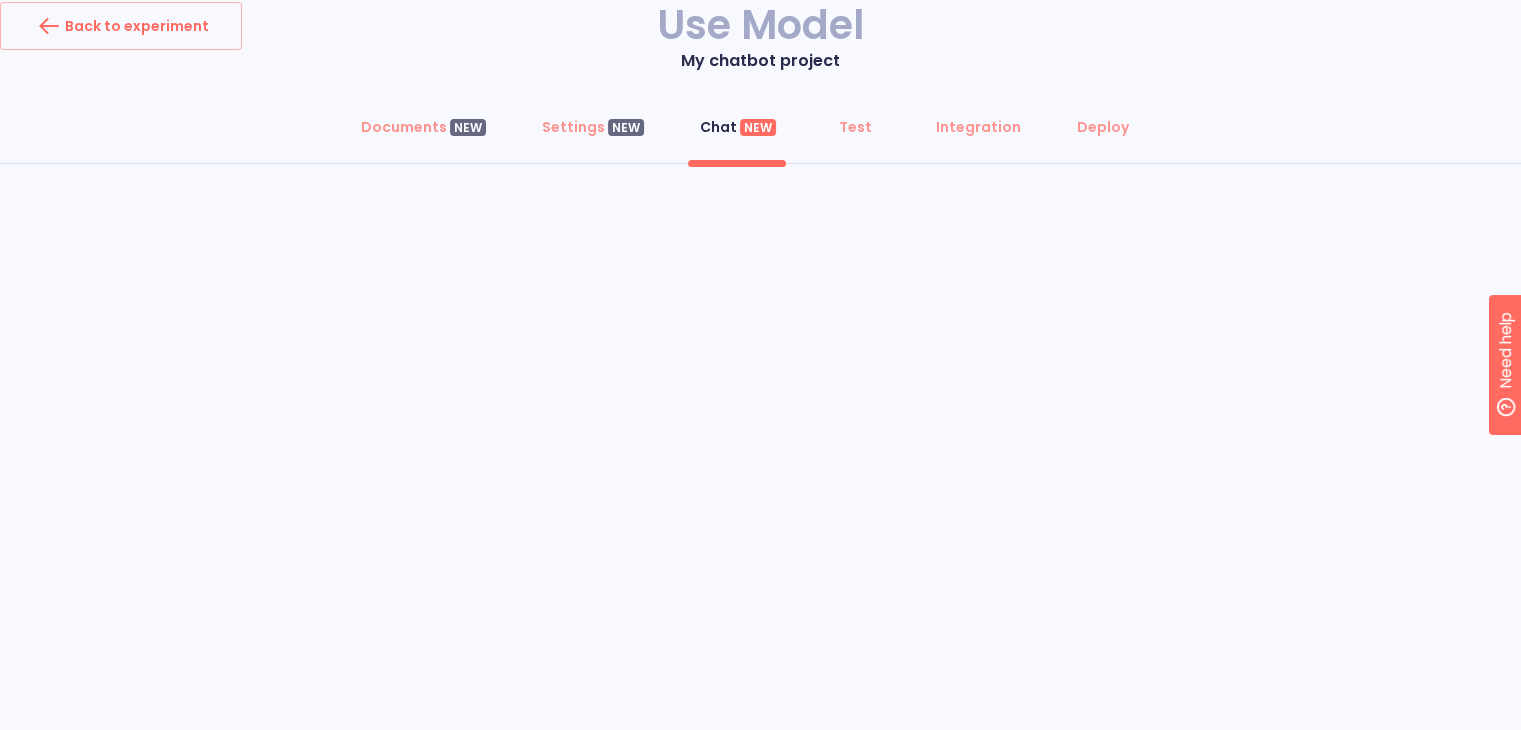 scroll, scrollTop: 0, scrollLeft: 0, axis: both 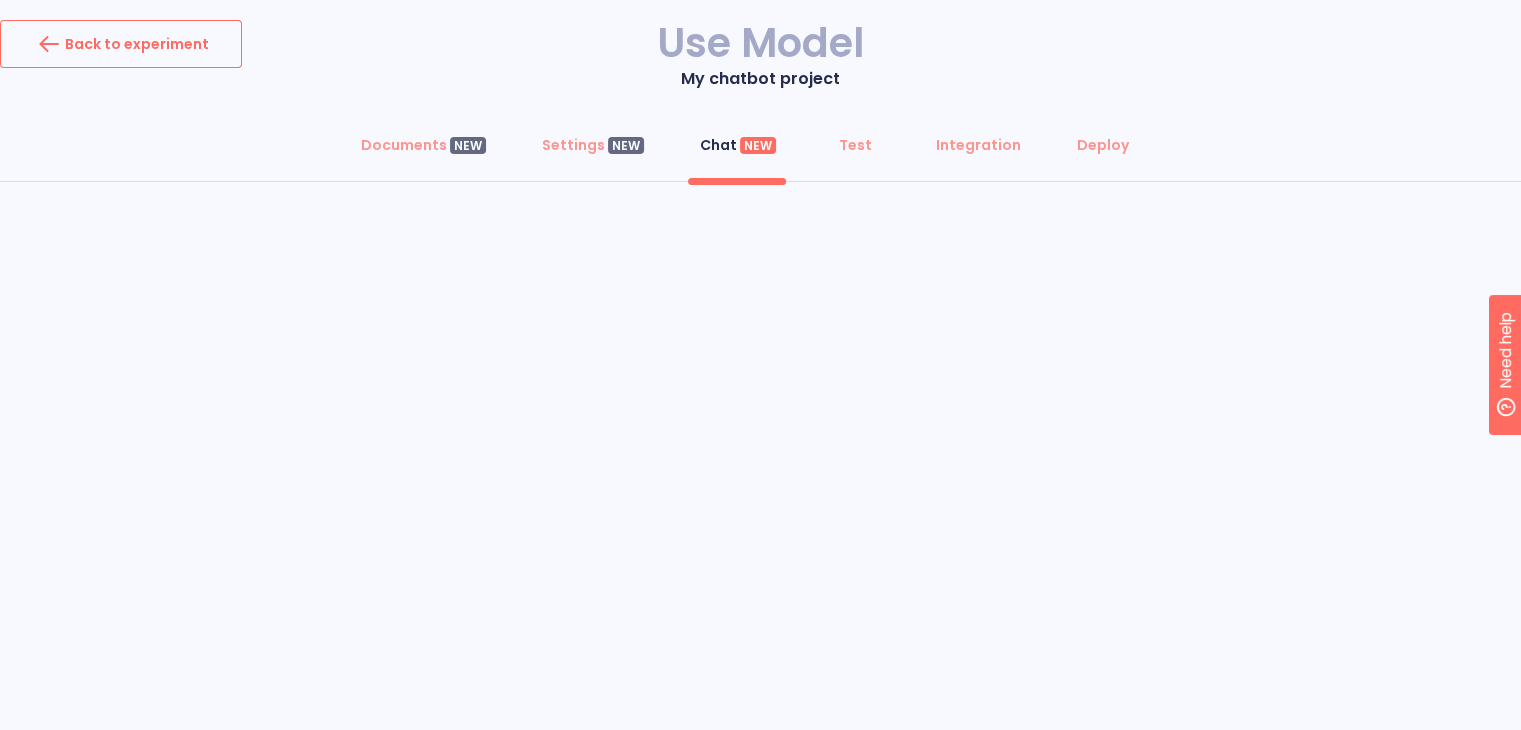 click on "Back to experiment" at bounding box center (121, 44) 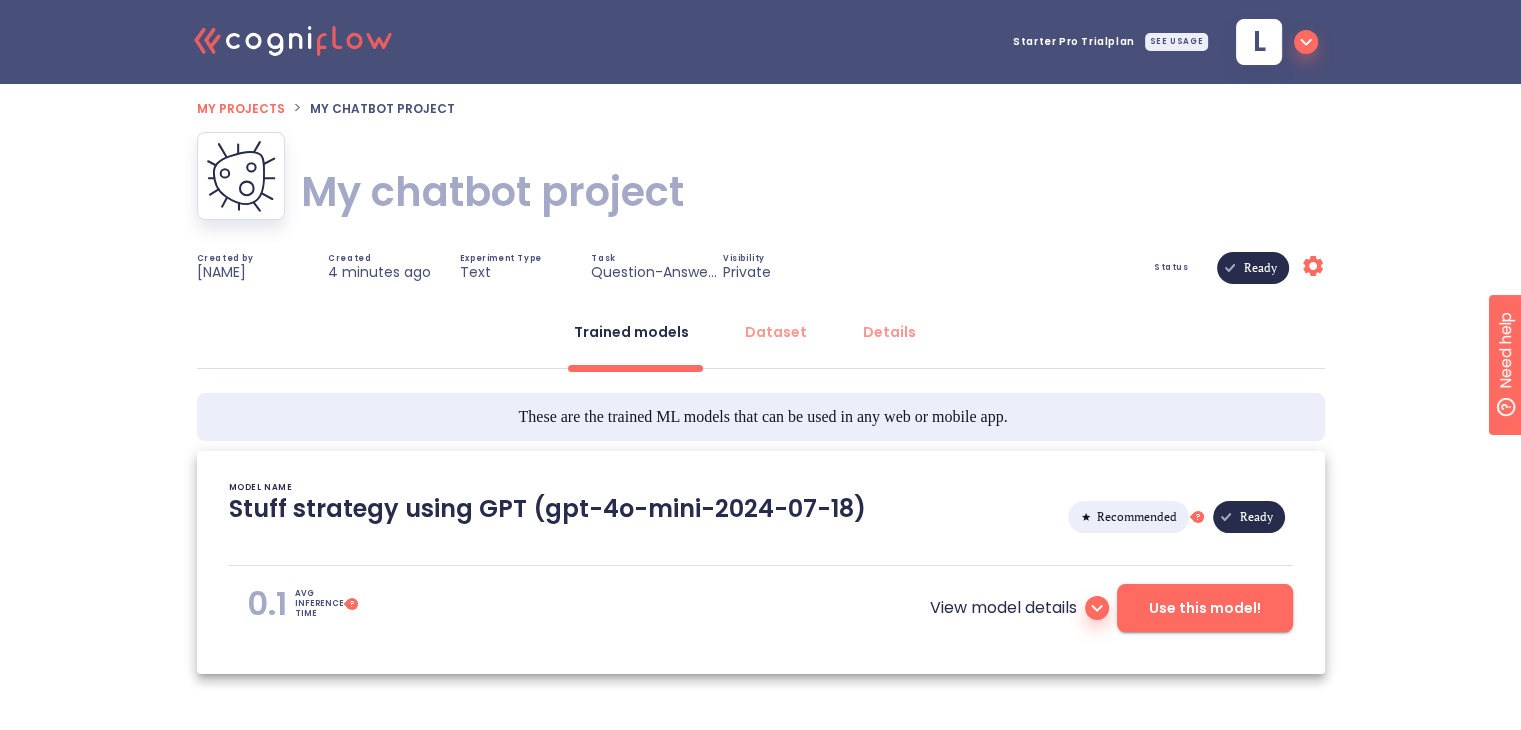 click on "SEE USAGE" at bounding box center (1176, 42) 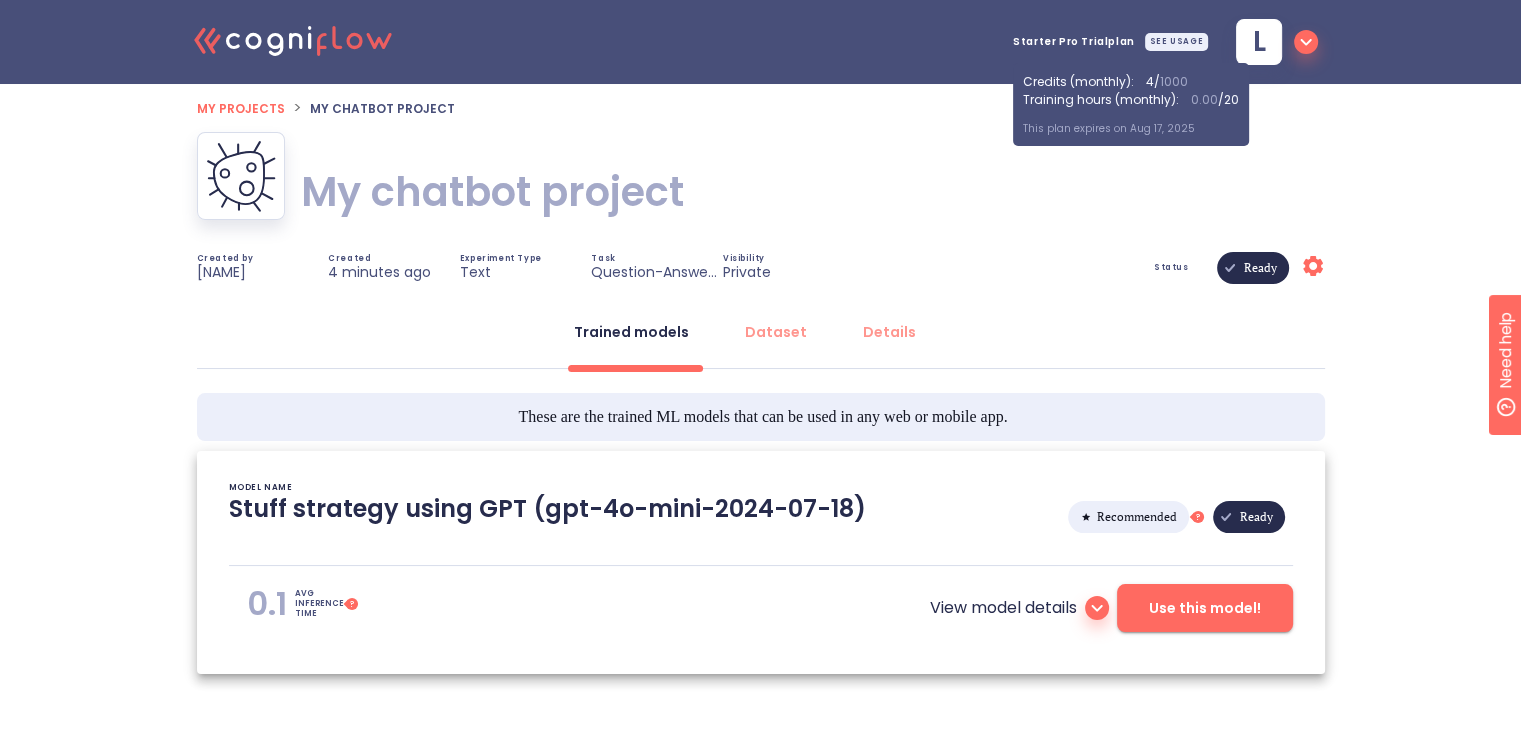 click on ".cls-1{fill:#141624;}.cls-2{fill:#eb5e60;}.cls-3{fill:none;stroke:#eb5e60;stroke-linecap:round;stroke-miterlimit:10;stroke-width:14px;} 1a Credits ( monthly ): 4 / 1000 Training hours ( monthly ): 0.00 / 20 This plan expires on   Aug 17, 2025 Starter Pro Trial  plan SEE USAGE L My projects > My chatbot project My chatbot project My chatbot project Created by LAur Created 4 minutes ago Experiment Type Text Task Question-Answering Visibility Private Status Ready Settings Trained models   Dataset   Details   These are the trained ML models that can be used in any web or mobile app. MODEL NAME Stuff strategy using GPT (gpt-4o-mini-2024-07-18)   Recommended   This is the automatically recommended model. ? Ready 0.1 AVG INFERENCE TIME This is an approximation of the time required to run the end to end Question-Answering pipeline (in seconds). Notice that this approximated time, could change depending on the availability of the OpenAI's API ? View model details Use this model! Model Detail ALGORITHM Stuff strategy" at bounding box center [760, 408] 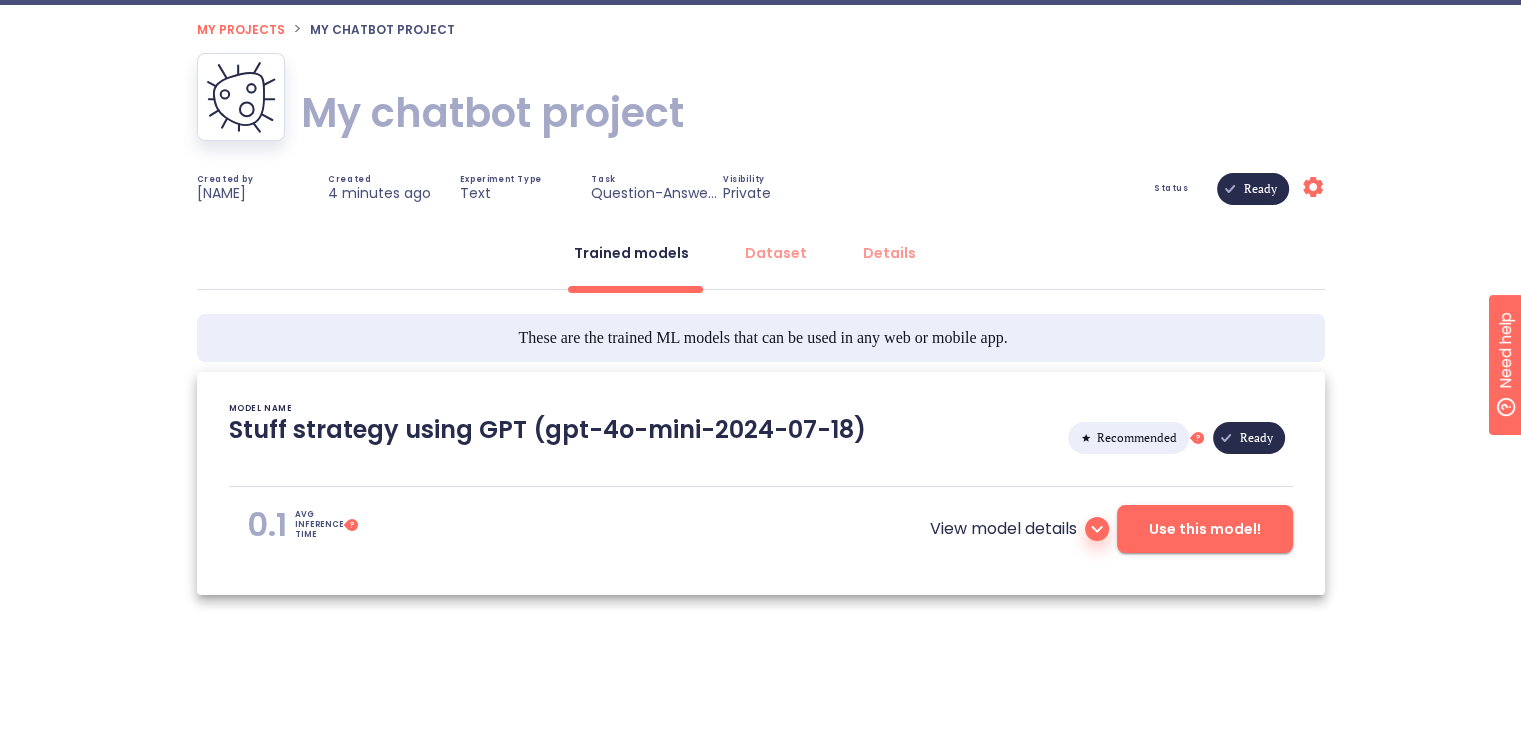 scroll, scrollTop: 86, scrollLeft: 0, axis: vertical 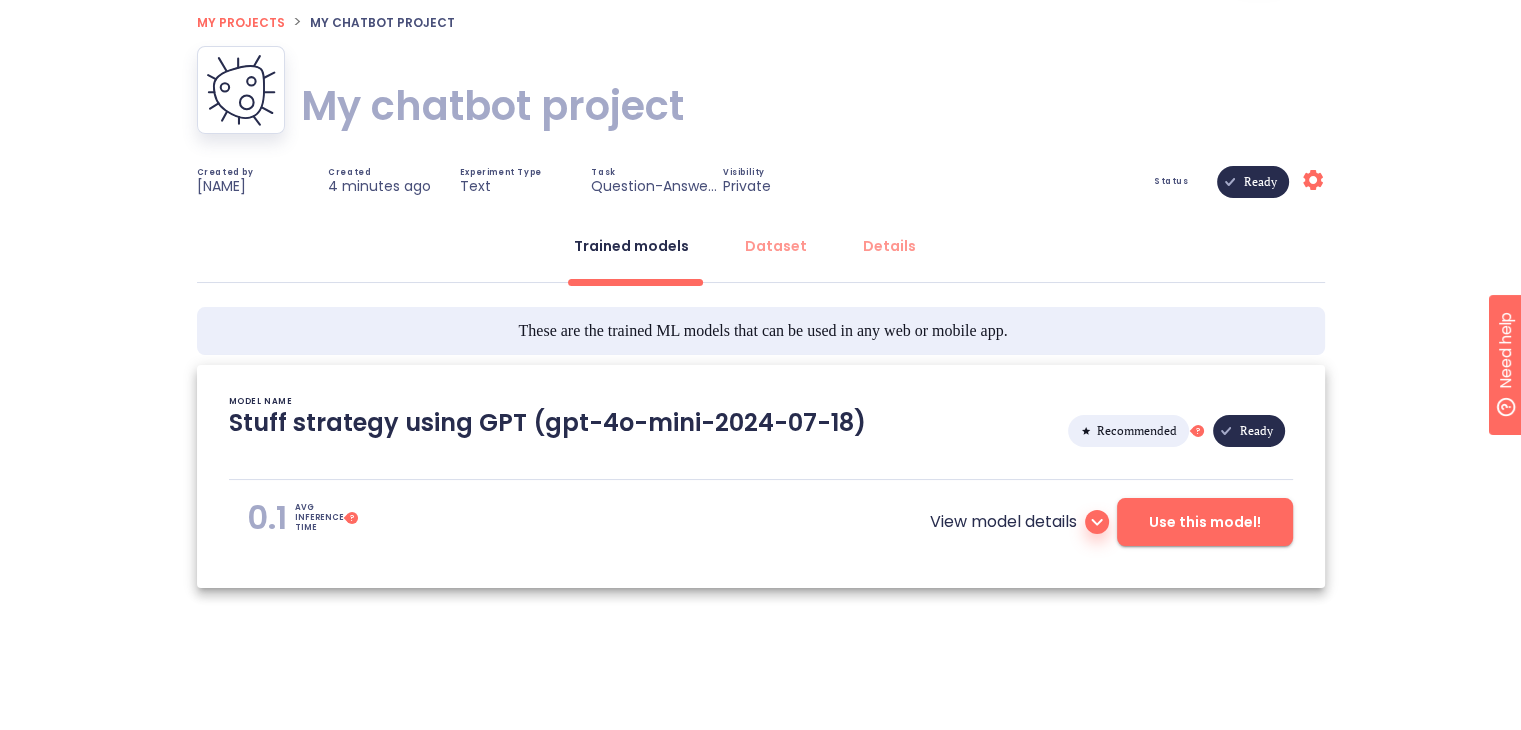 click on "View model details Use this model!" at bounding box center (937, 522) 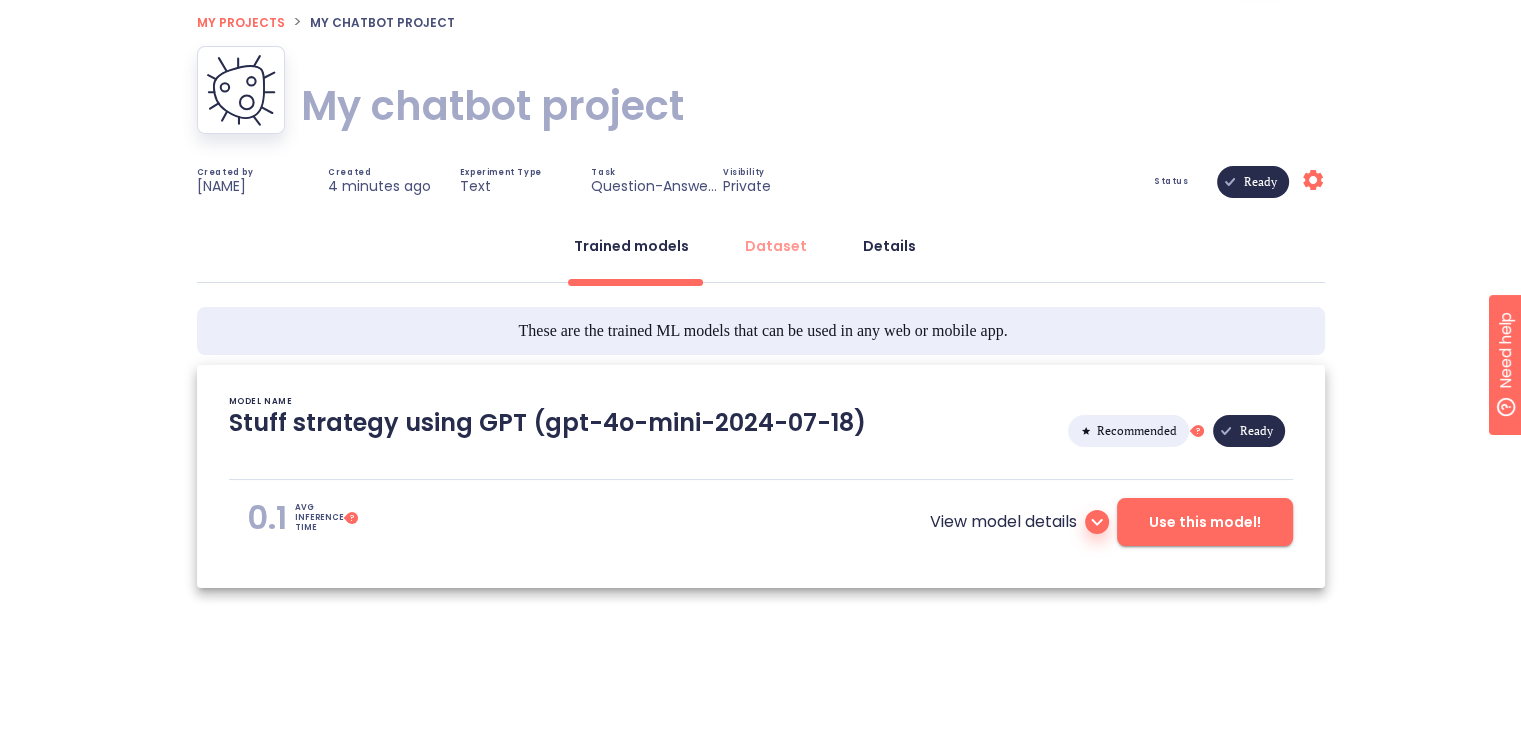 click on "Details" at bounding box center (889, 246) 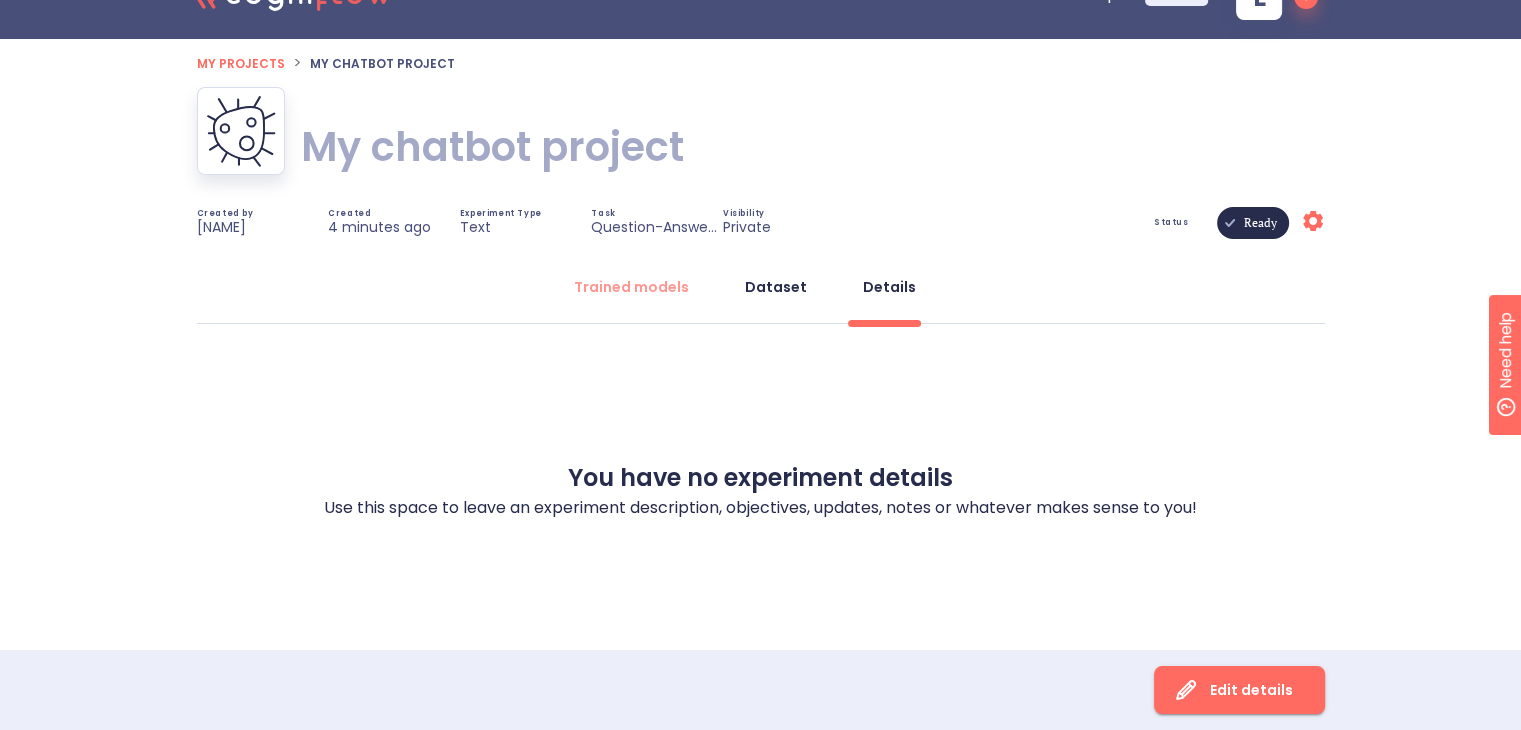 click on "Dataset" at bounding box center (776, 287) 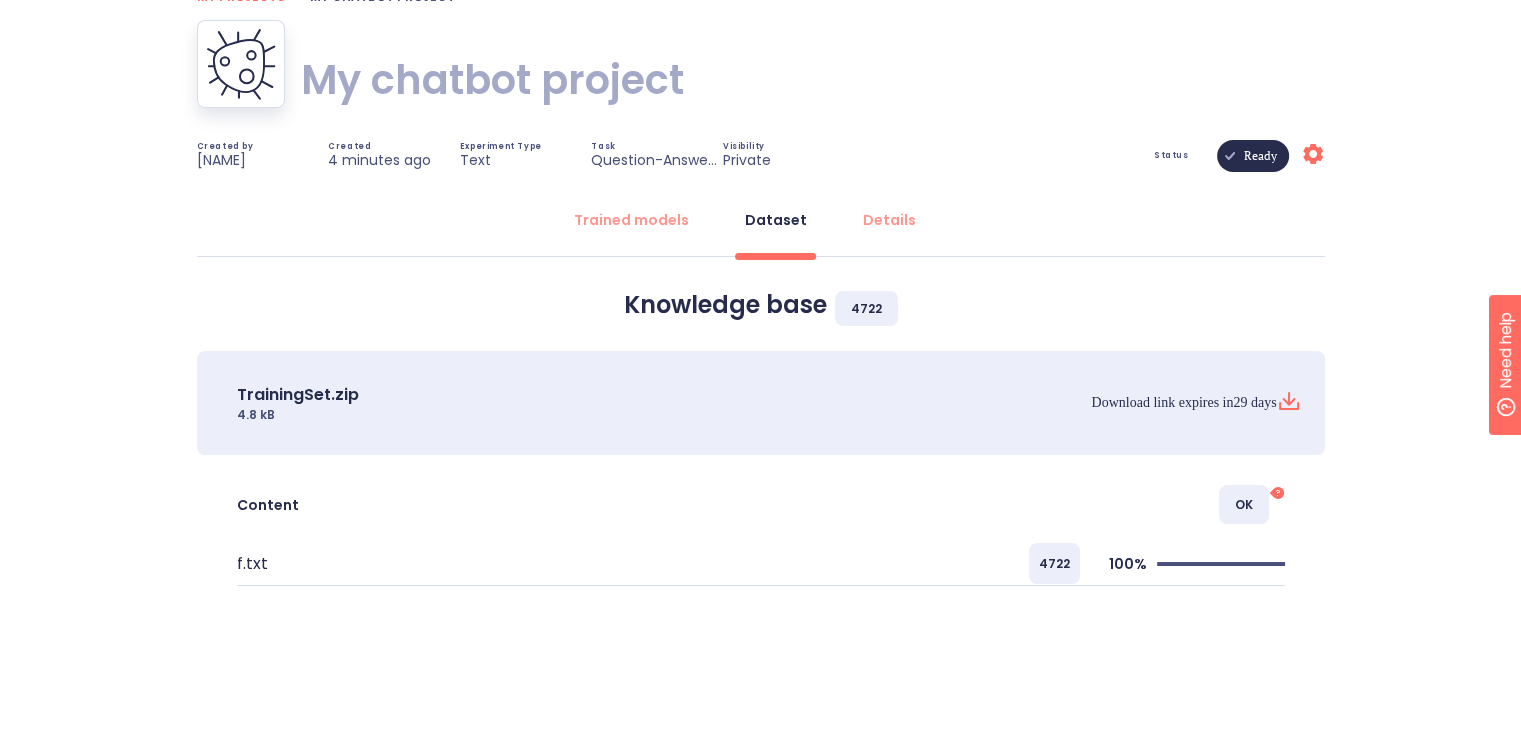 scroll, scrollTop: 141, scrollLeft: 0, axis: vertical 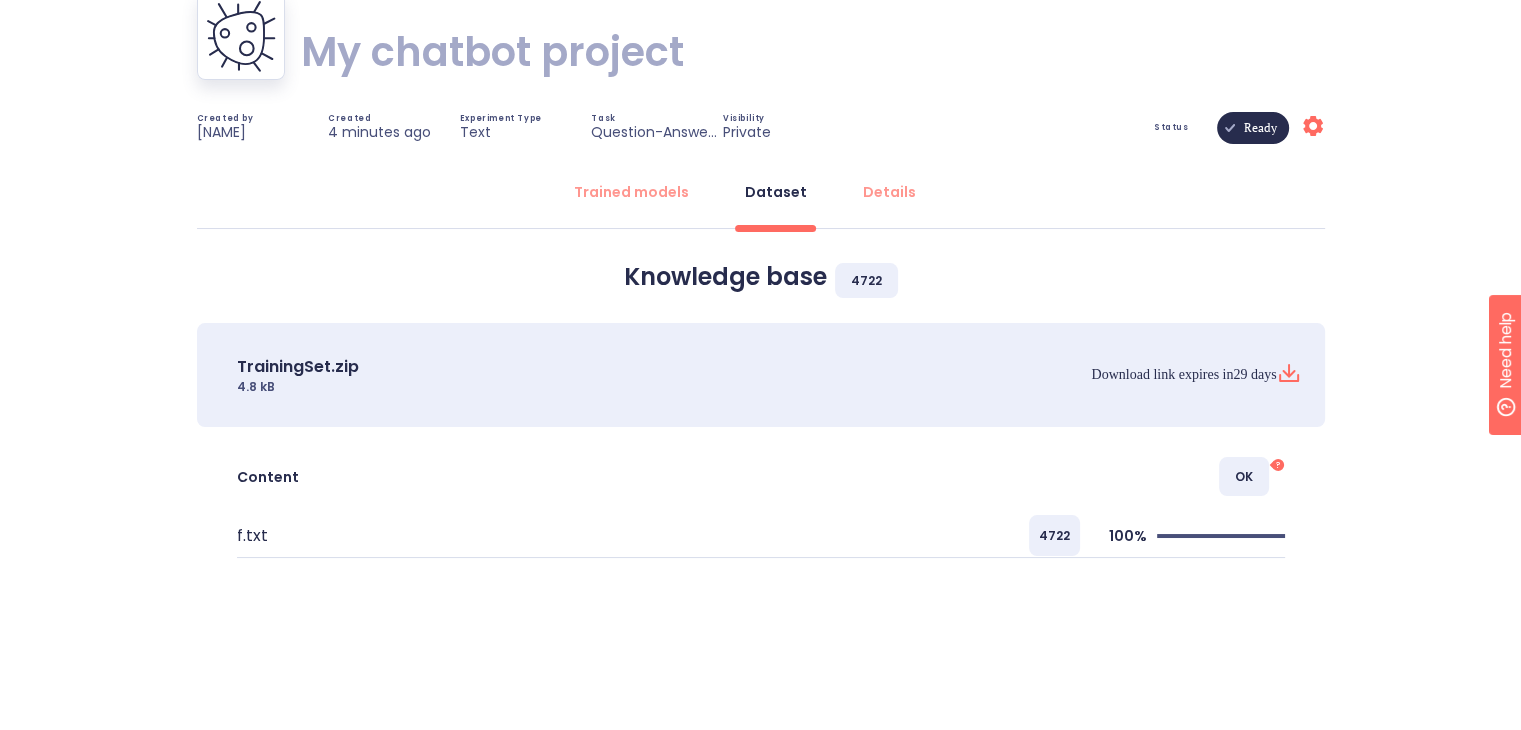 click on "f.txt" at bounding box center [411, 535] 